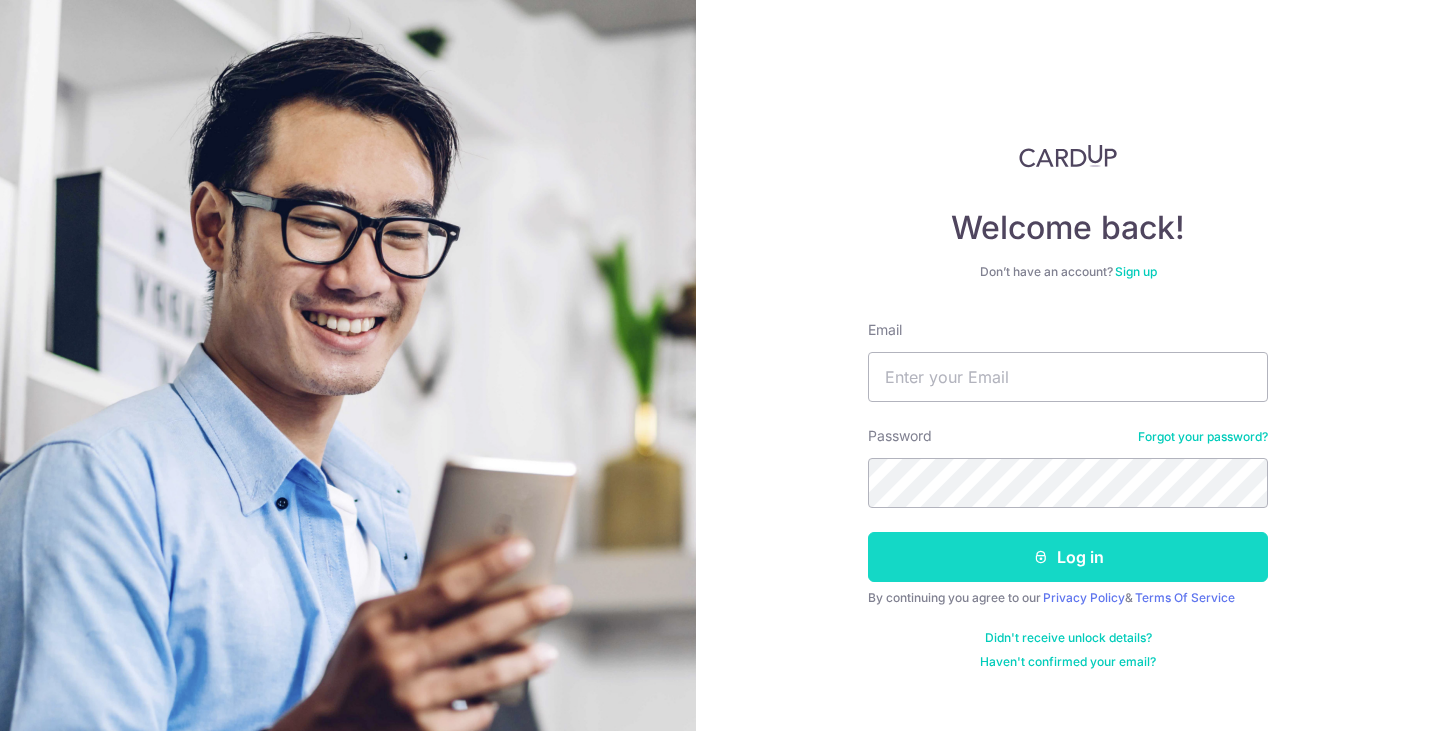 scroll, scrollTop: 0, scrollLeft: 0, axis: both 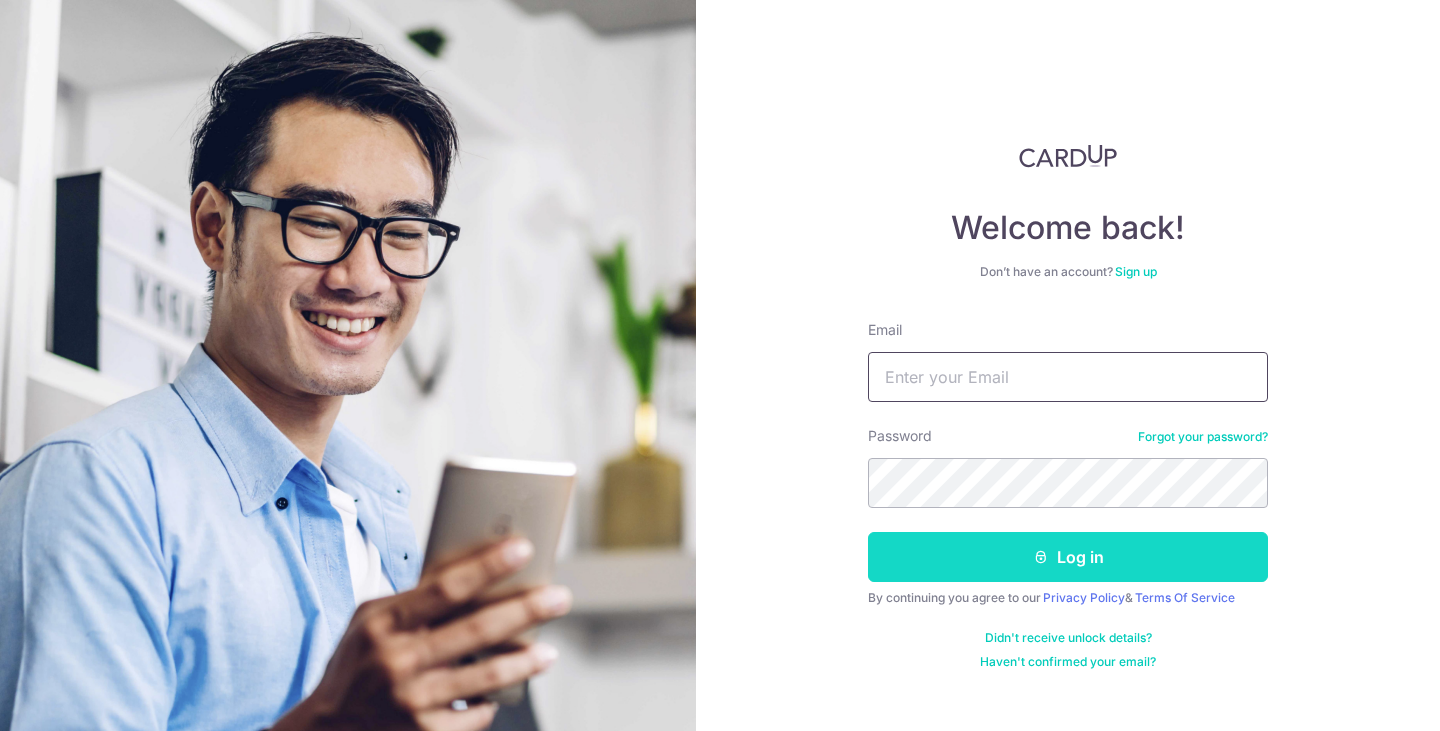 type on "SADIQ@ONPOINTSG.COM" 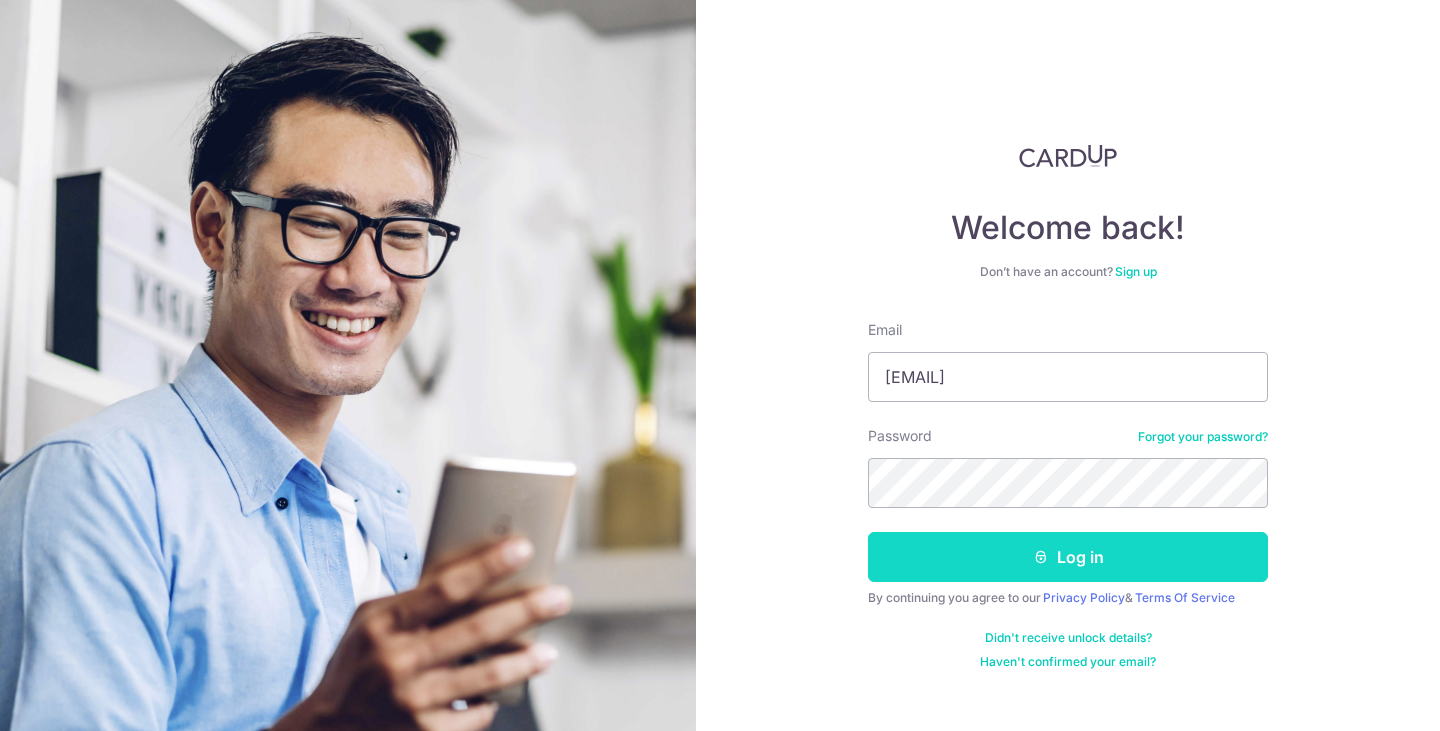 click on "Log in" at bounding box center [1068, 557] 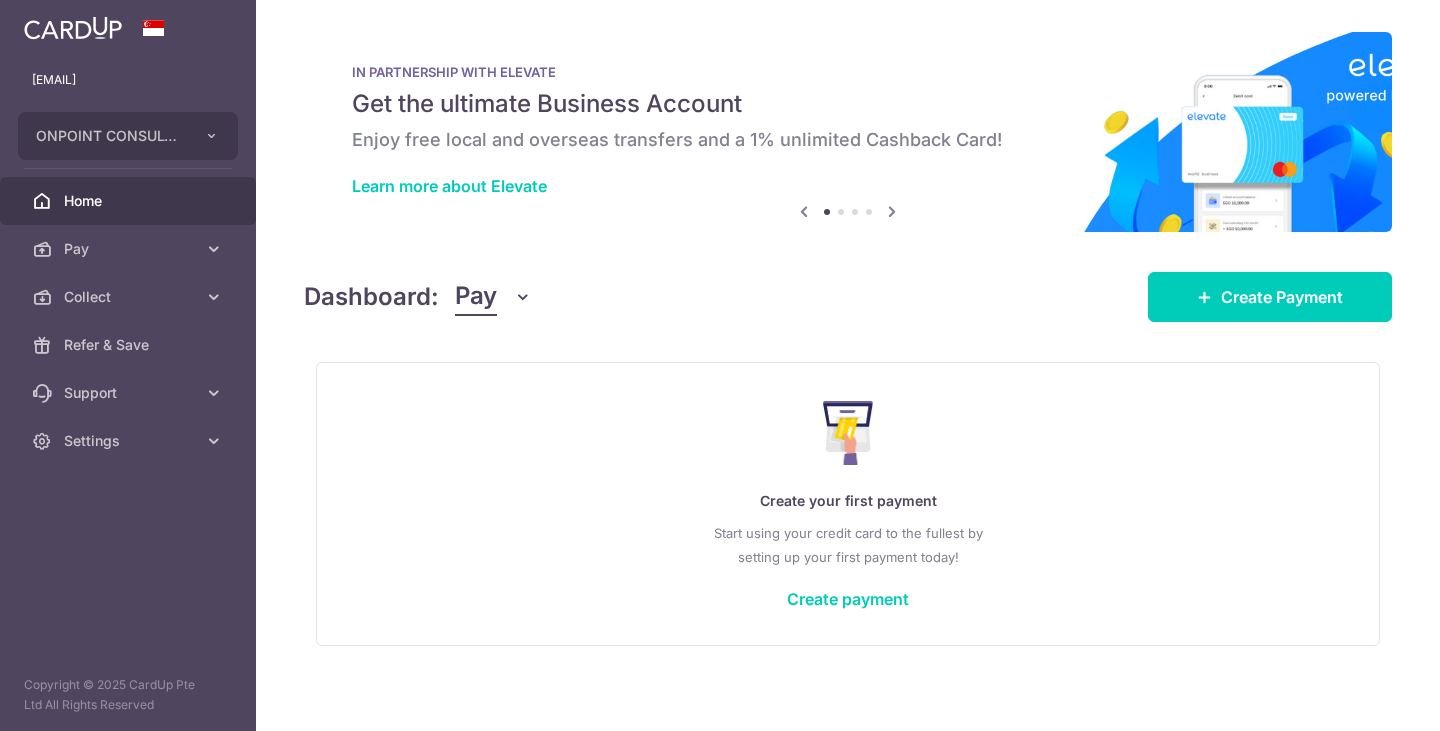 scroll, scrollTop: 0, scrollLeft: 0, axis: both 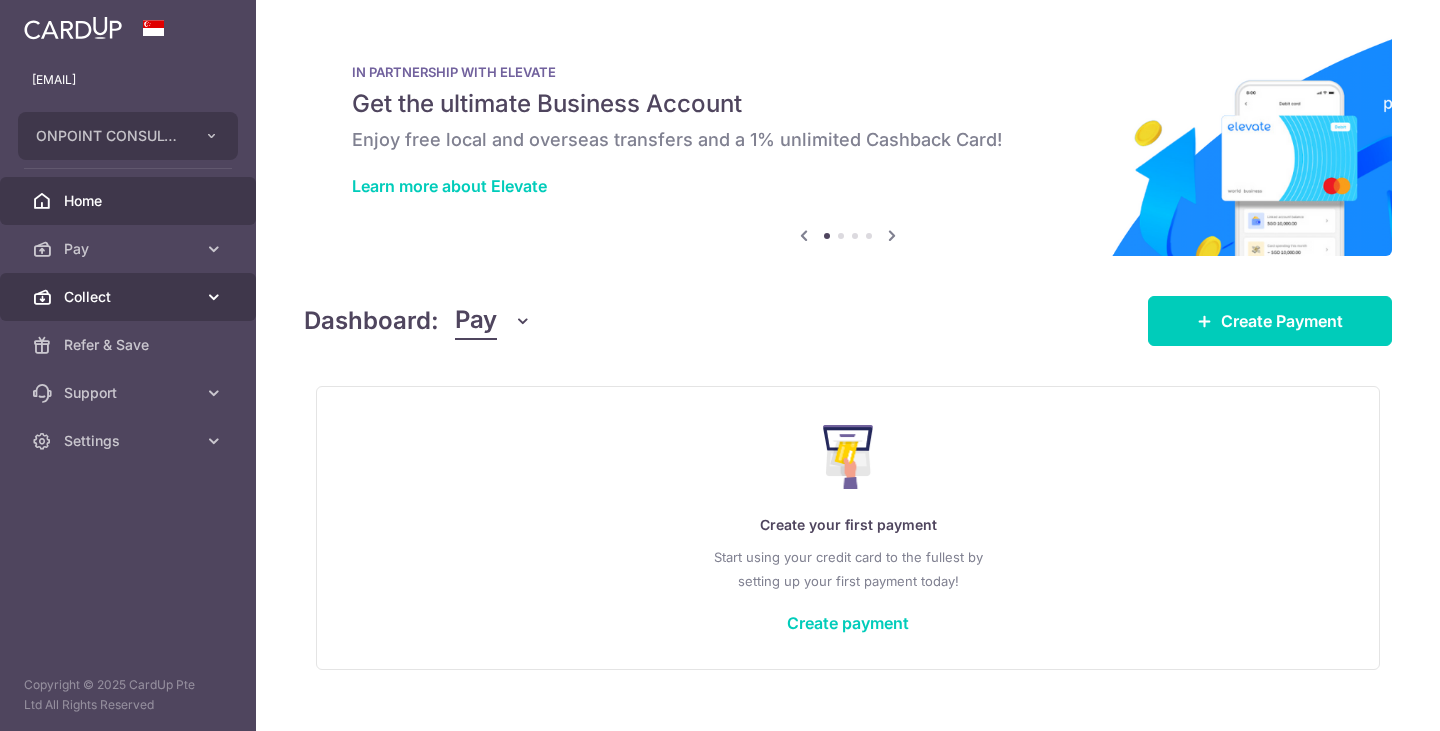 click on "Collect" at bounding box center (130, 297) 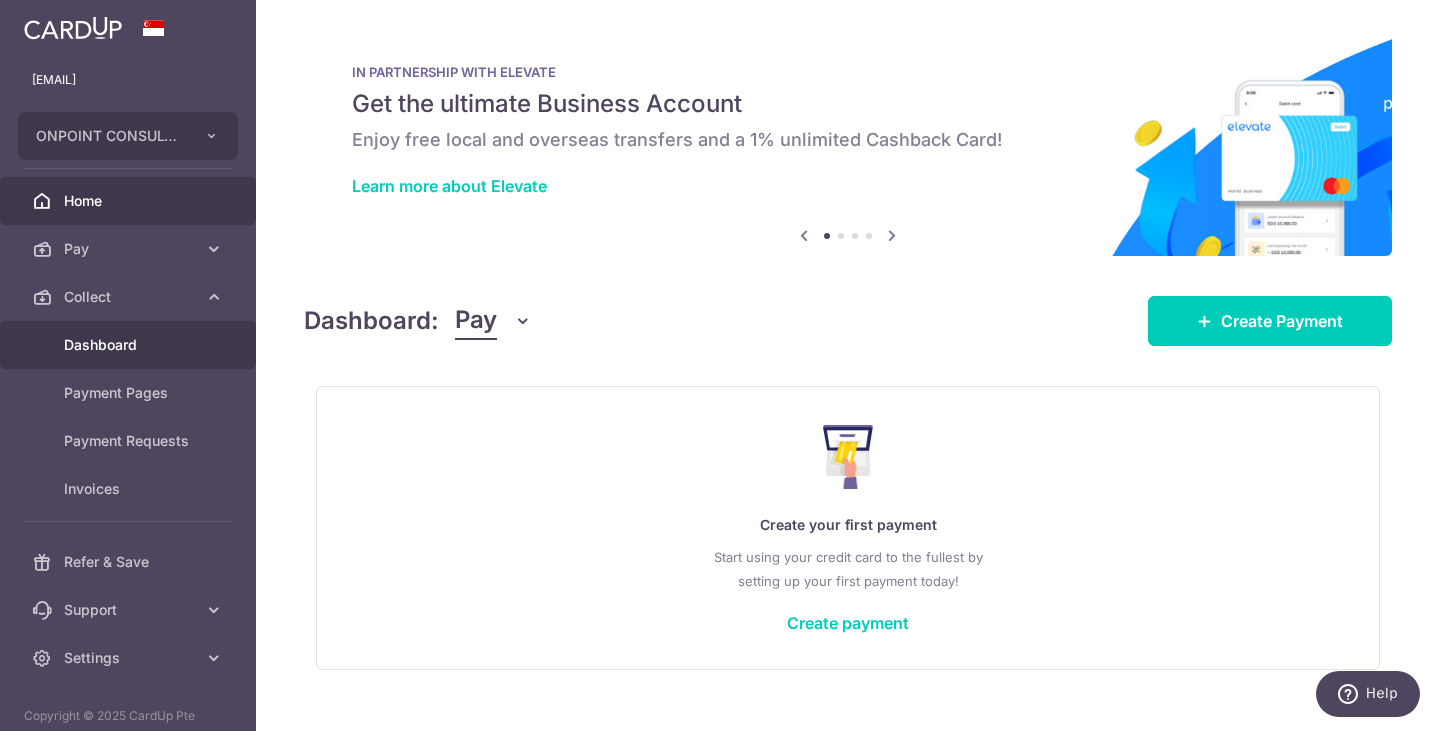 click on "Dashboard" at bounding box center (130, 345) 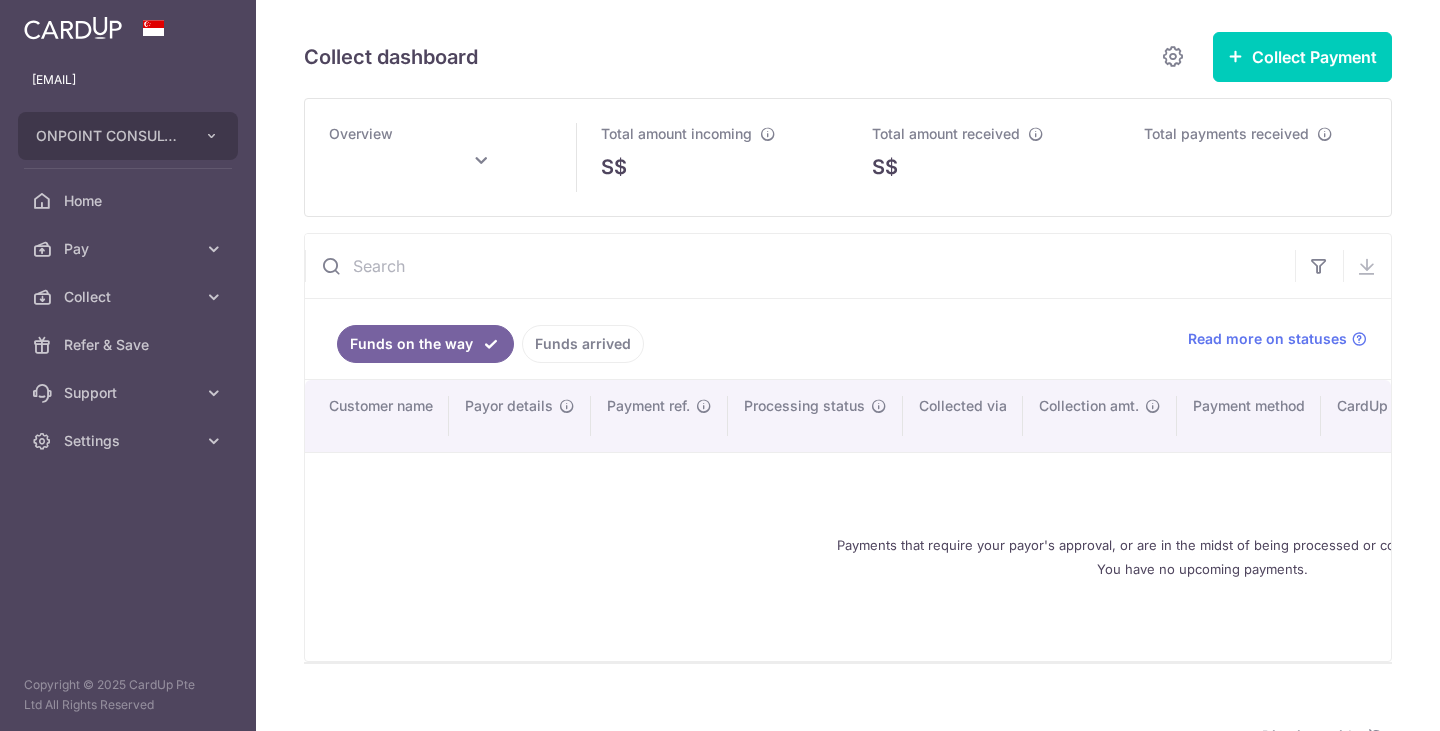 scroll, scrollTop: 0, scrollLeft: 0, axis: both 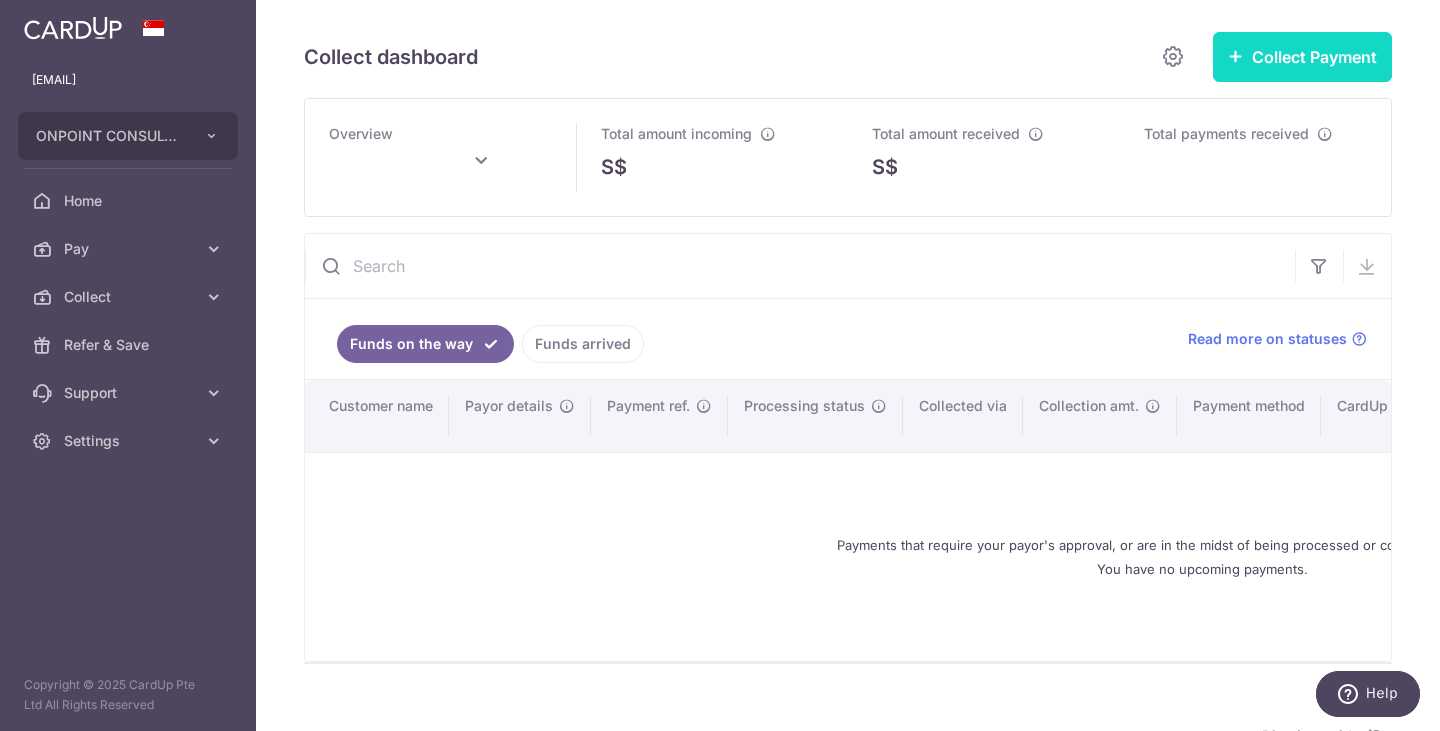 click on "Collect Payment" at bounding box center (1302, 57) 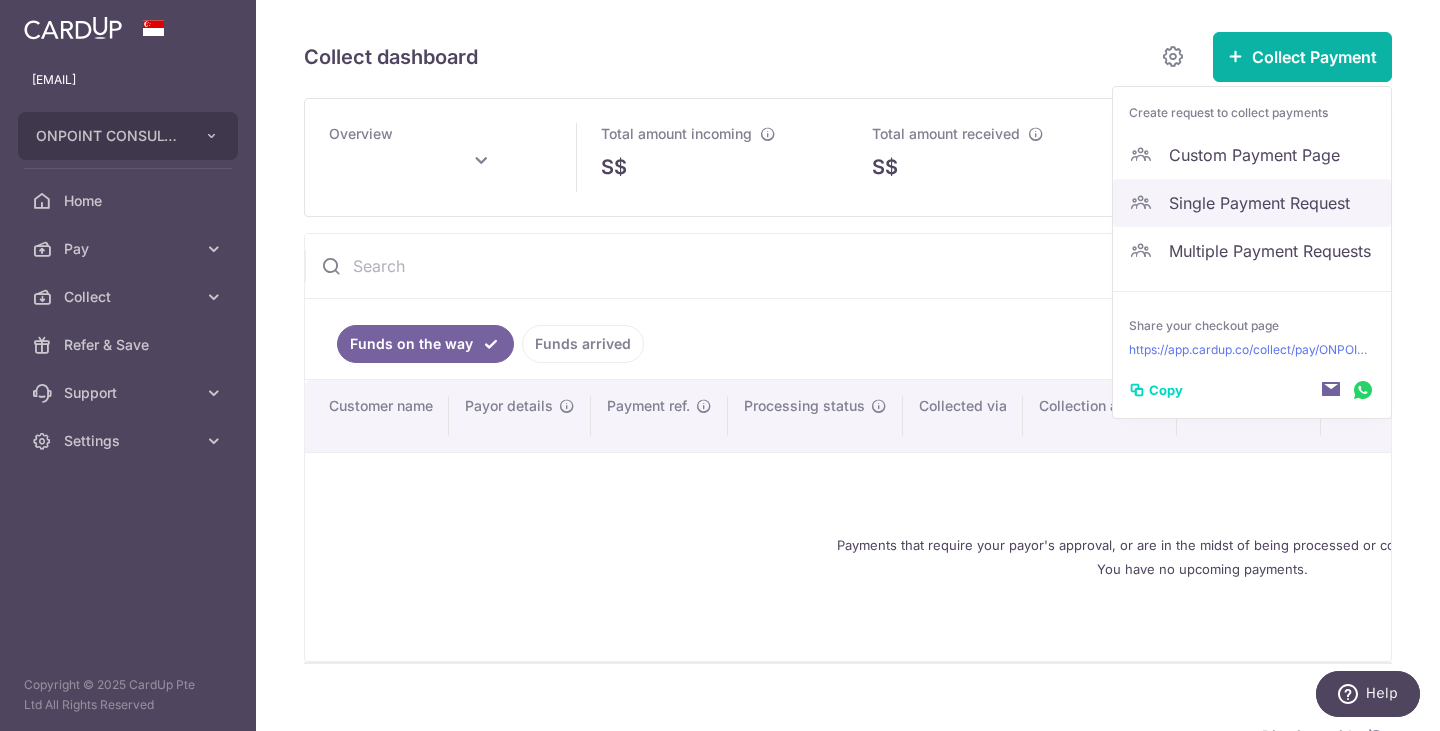 click on "Single Payment Request" at bounding box center [1272, 203] 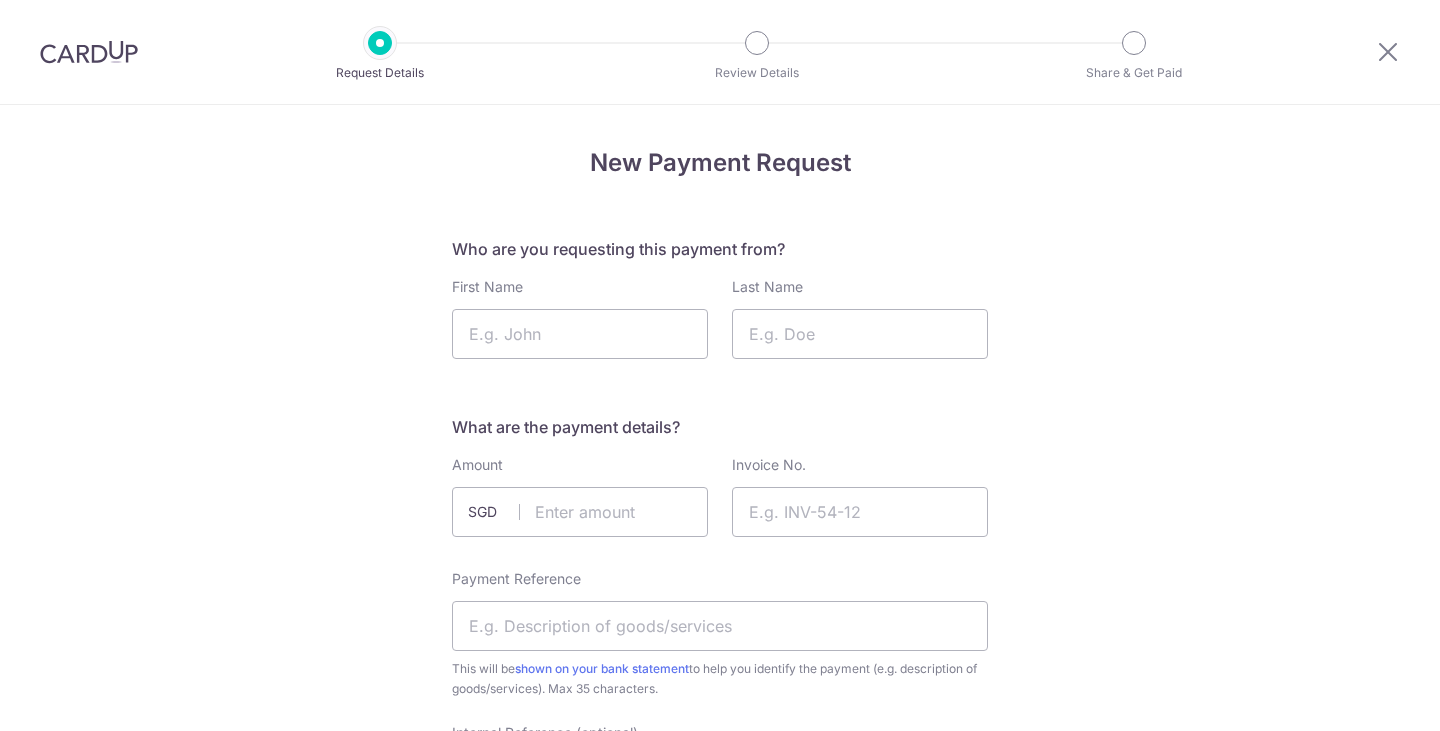 scroll, scrollTop: 0, scrollLeft: 0, axis: both 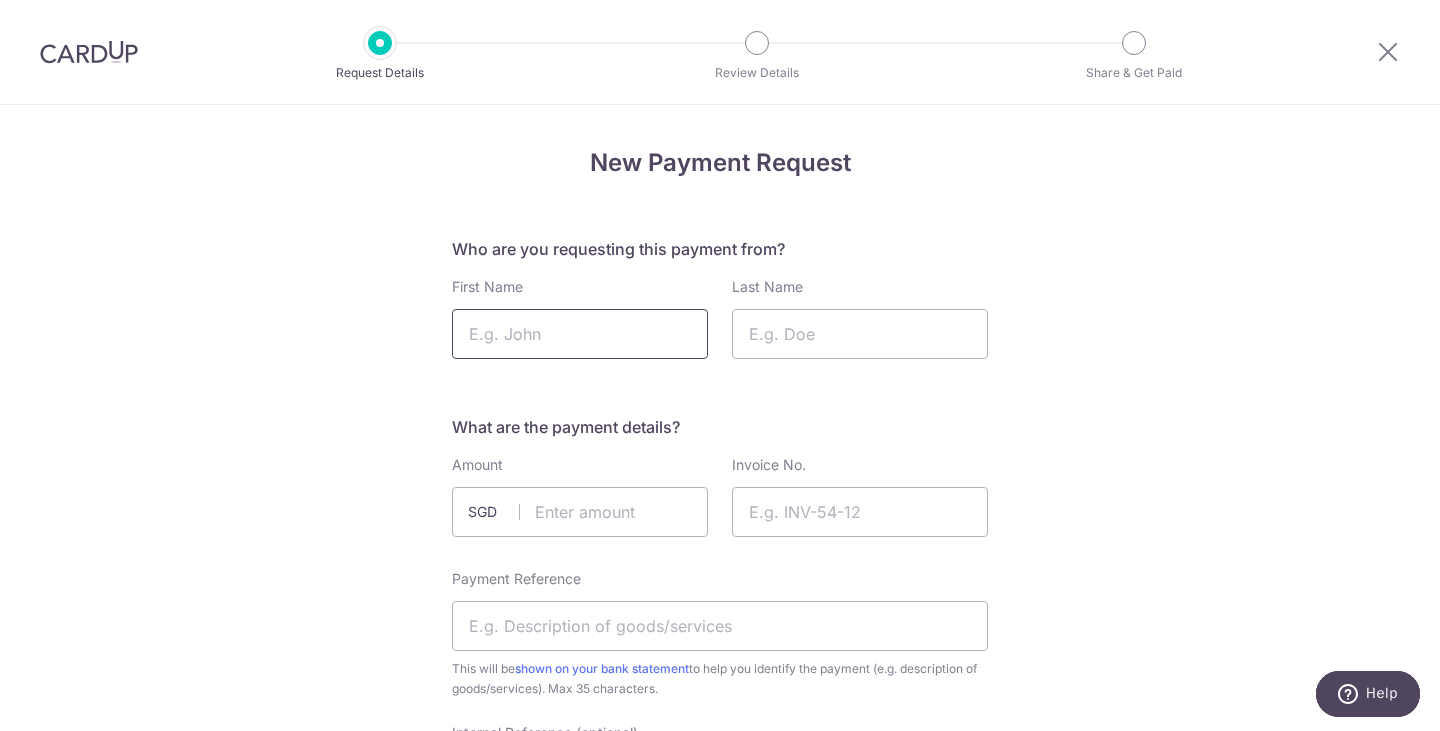 click on "First Name" at bounding box center (580, 334) 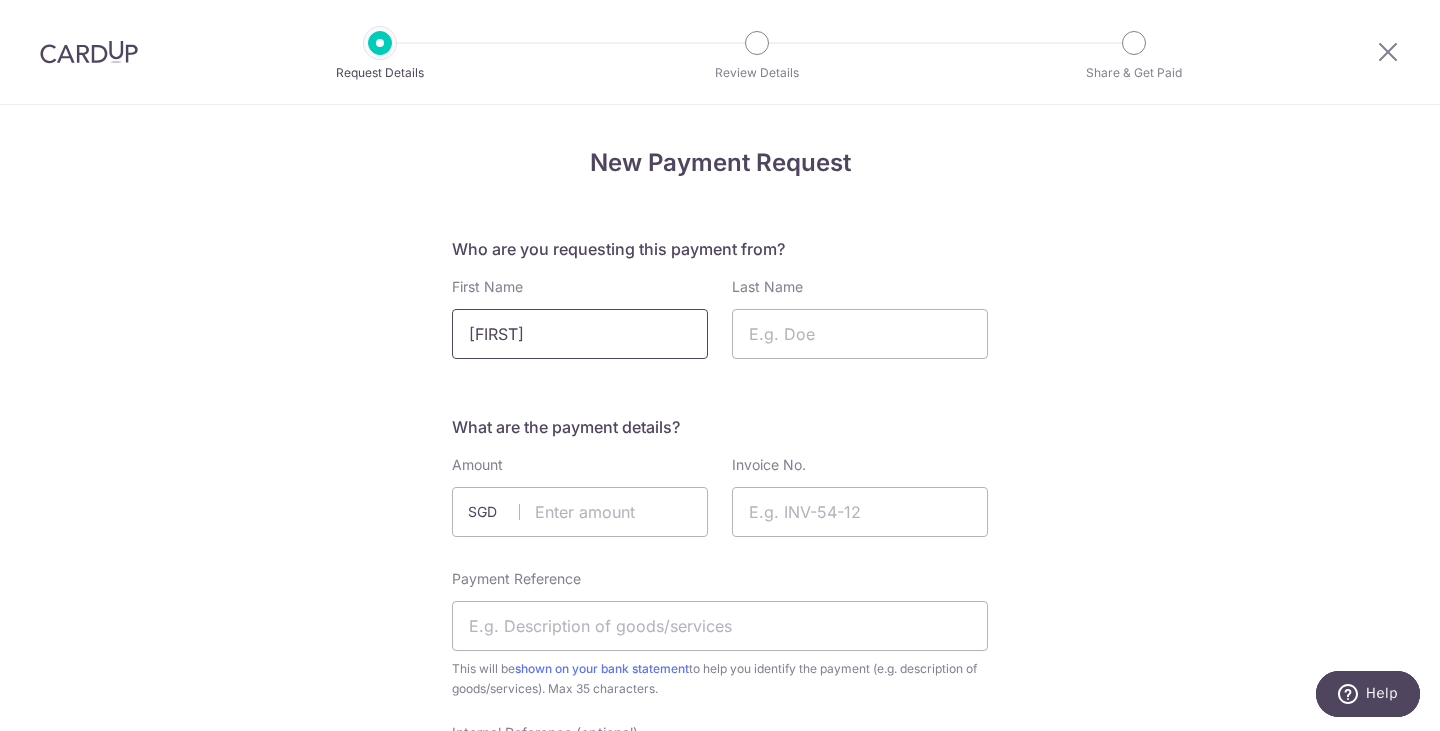 type on "[FIRST]" 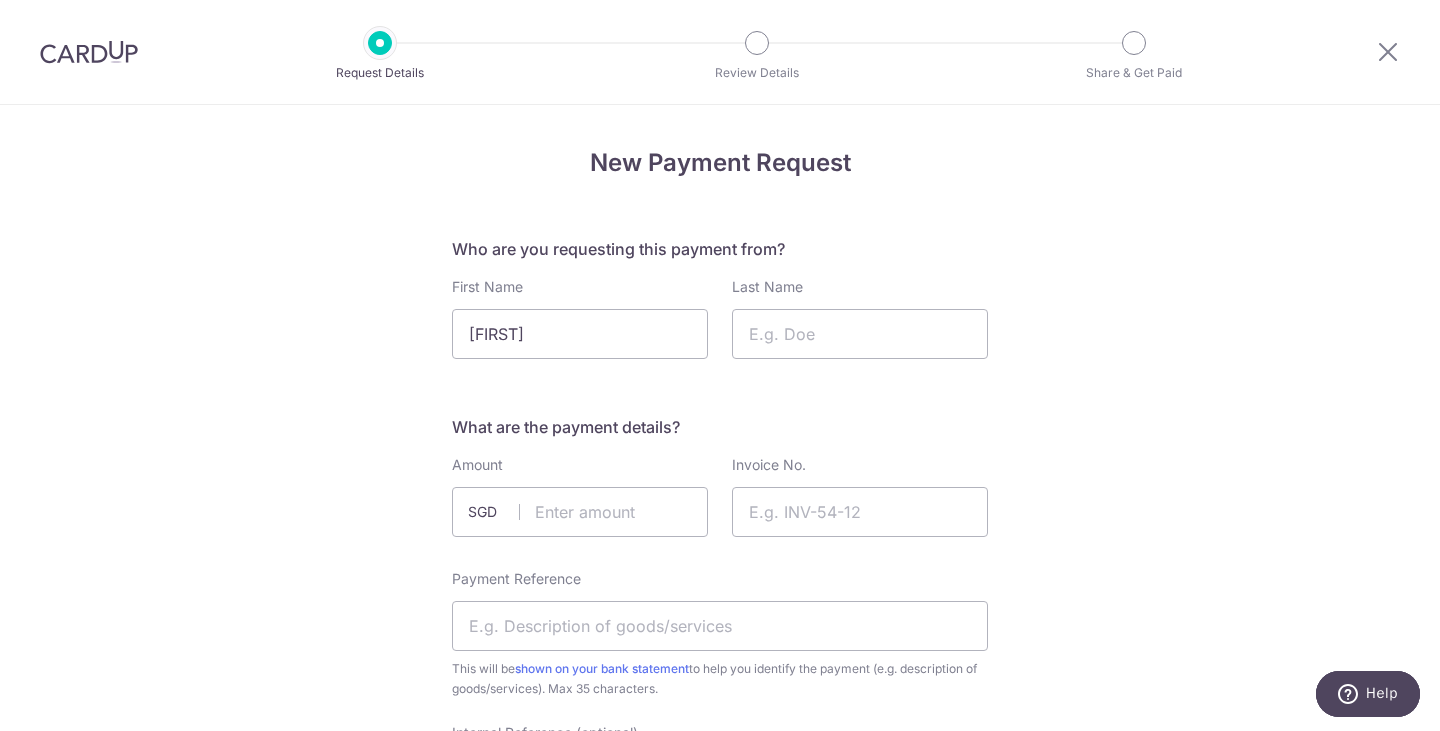 click on "First Name
[FIRST]" at bounding box center [580, 318] 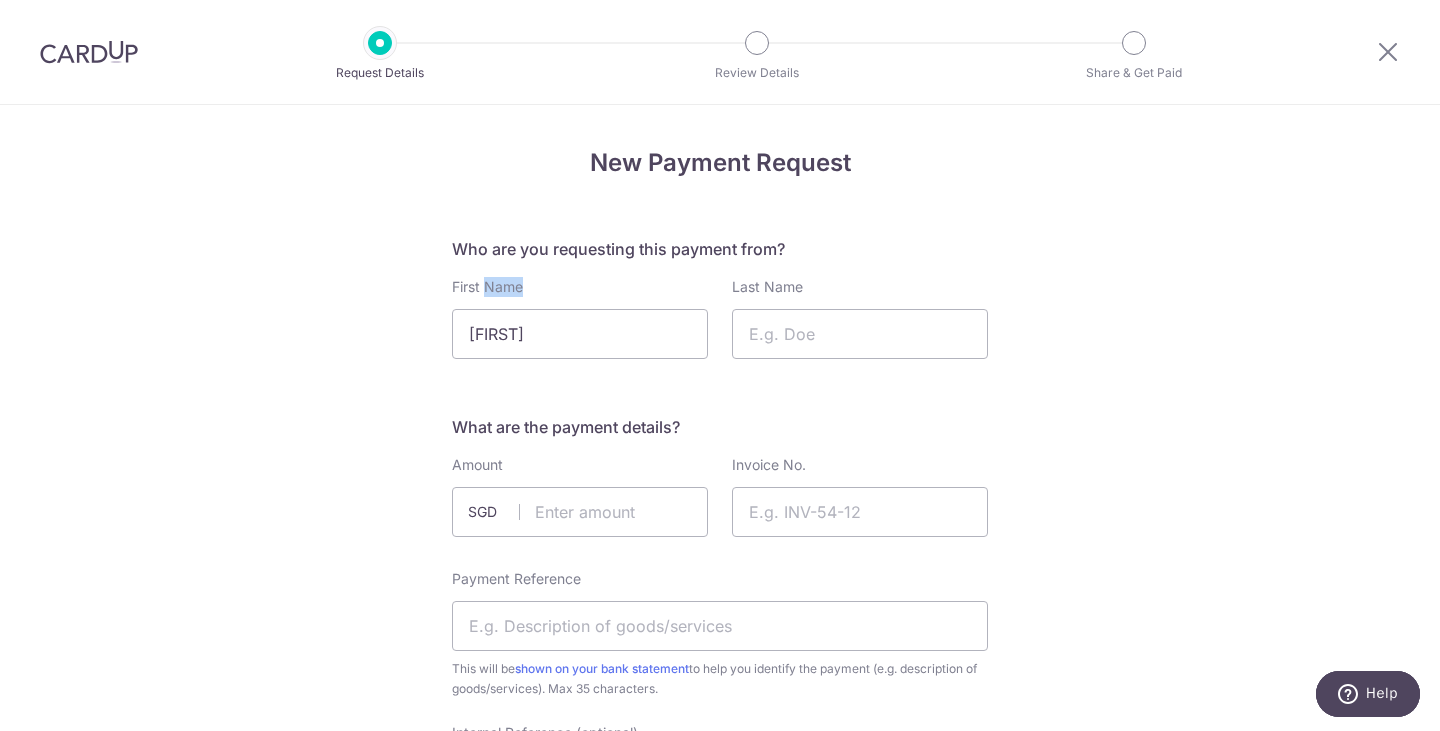 click on "First Name
[FIRST]" at bounding box center (580, 318) 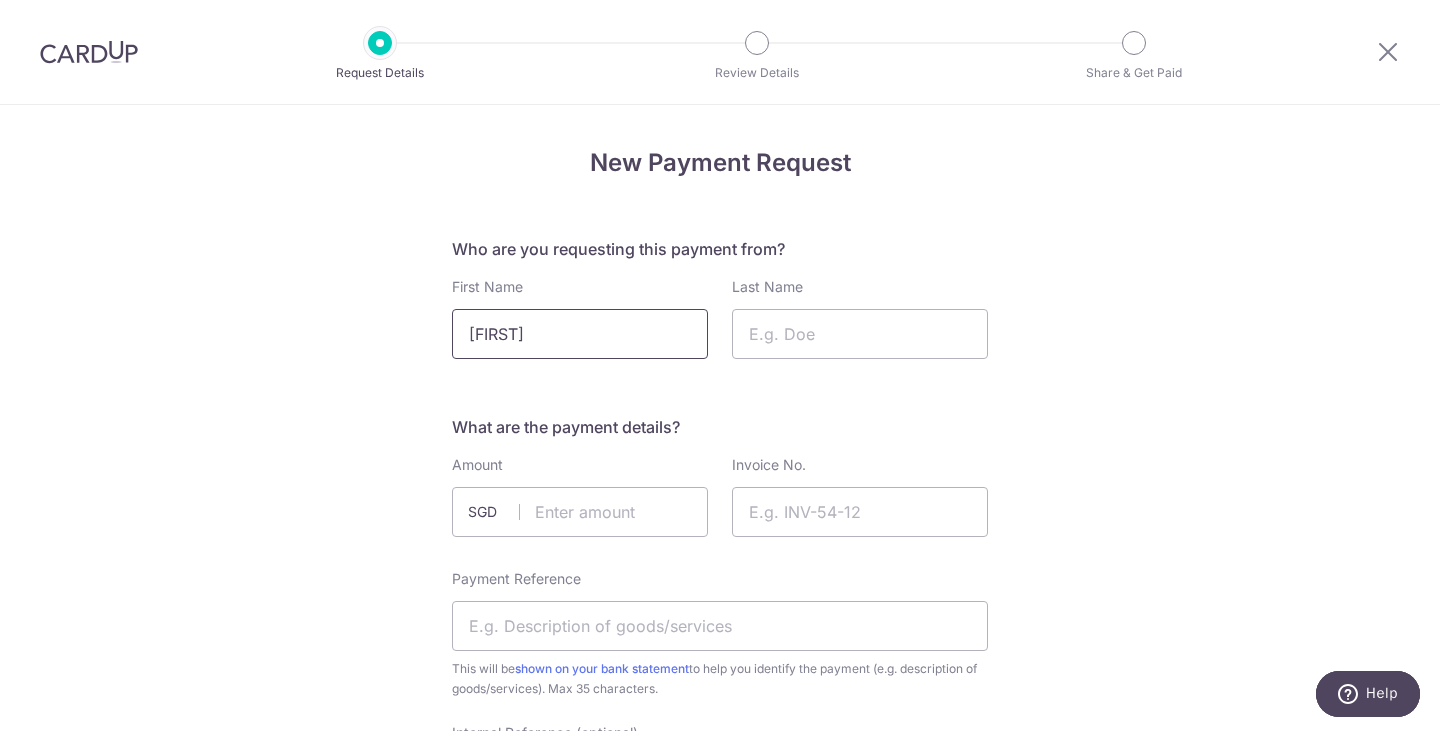 click on "[FIRST]" at bounding box center (580, 334) 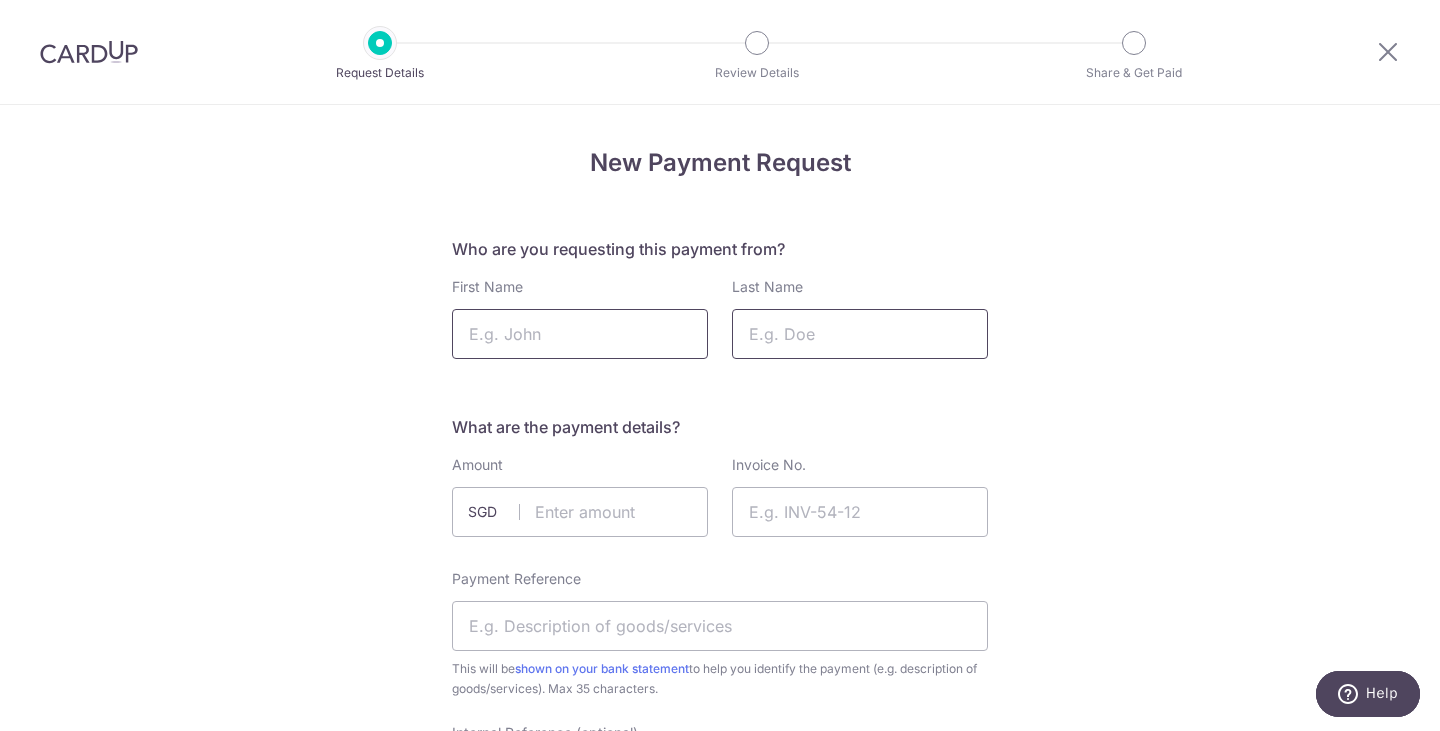 type 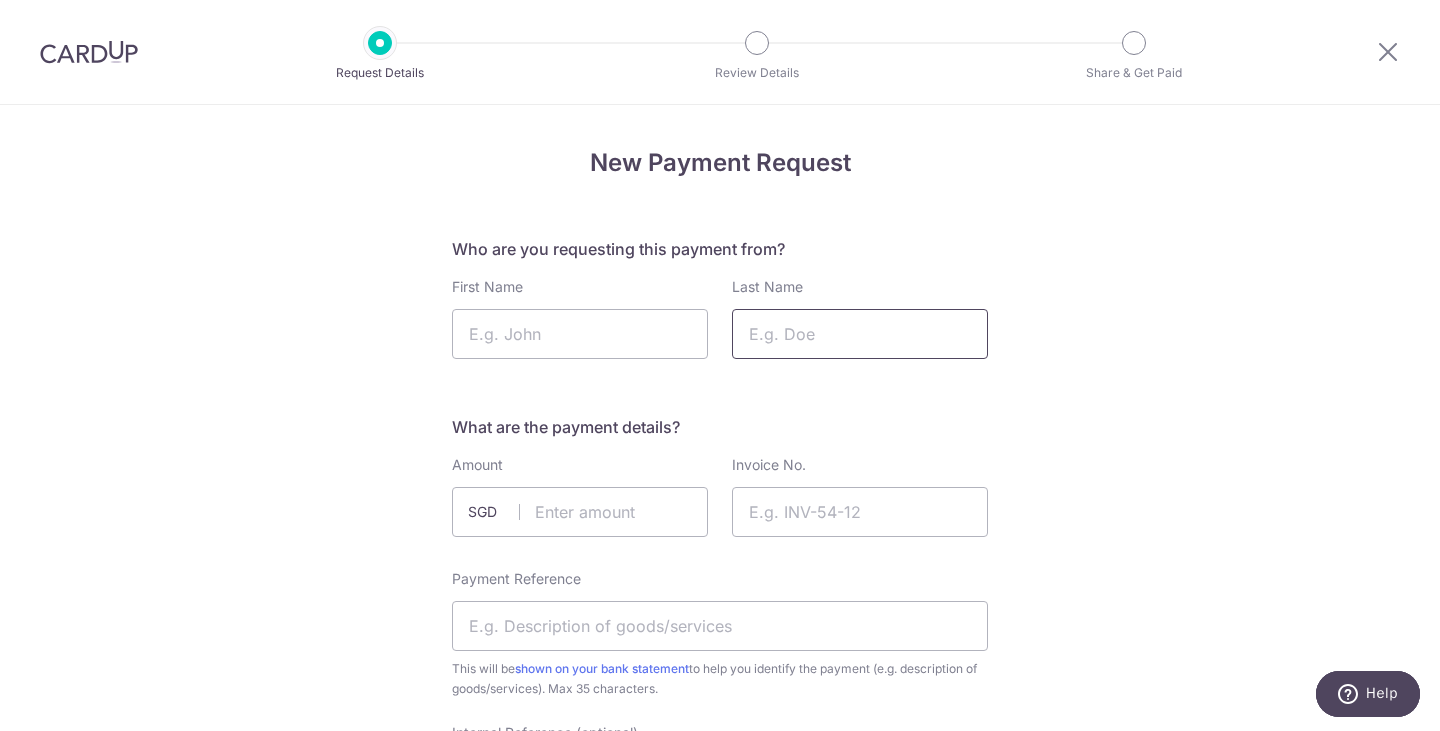 drag, startPoint x: 874, startPoint y: 339, endPoint x: 863, endPoint y: 338, distance: 11.045361 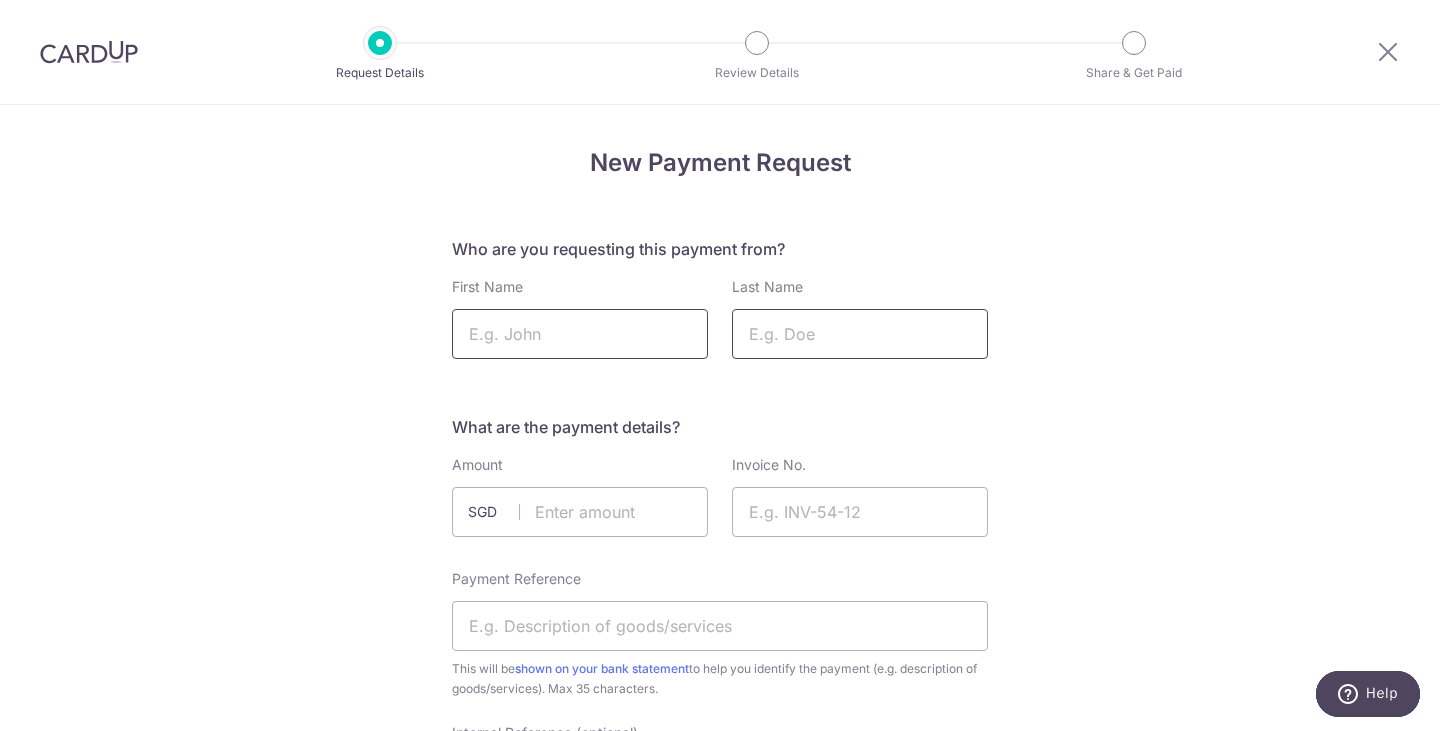 paste on "[FIRST]" 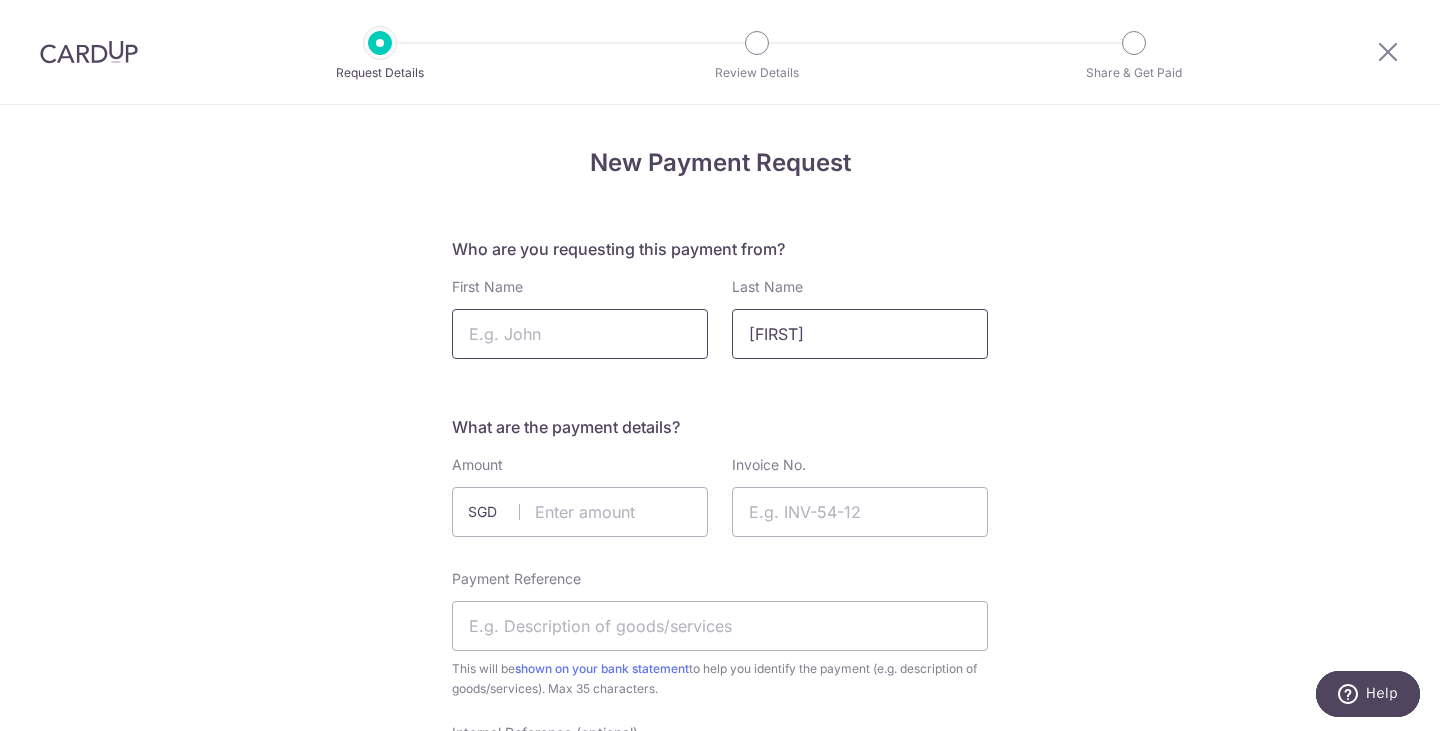type on "[FIRST]" 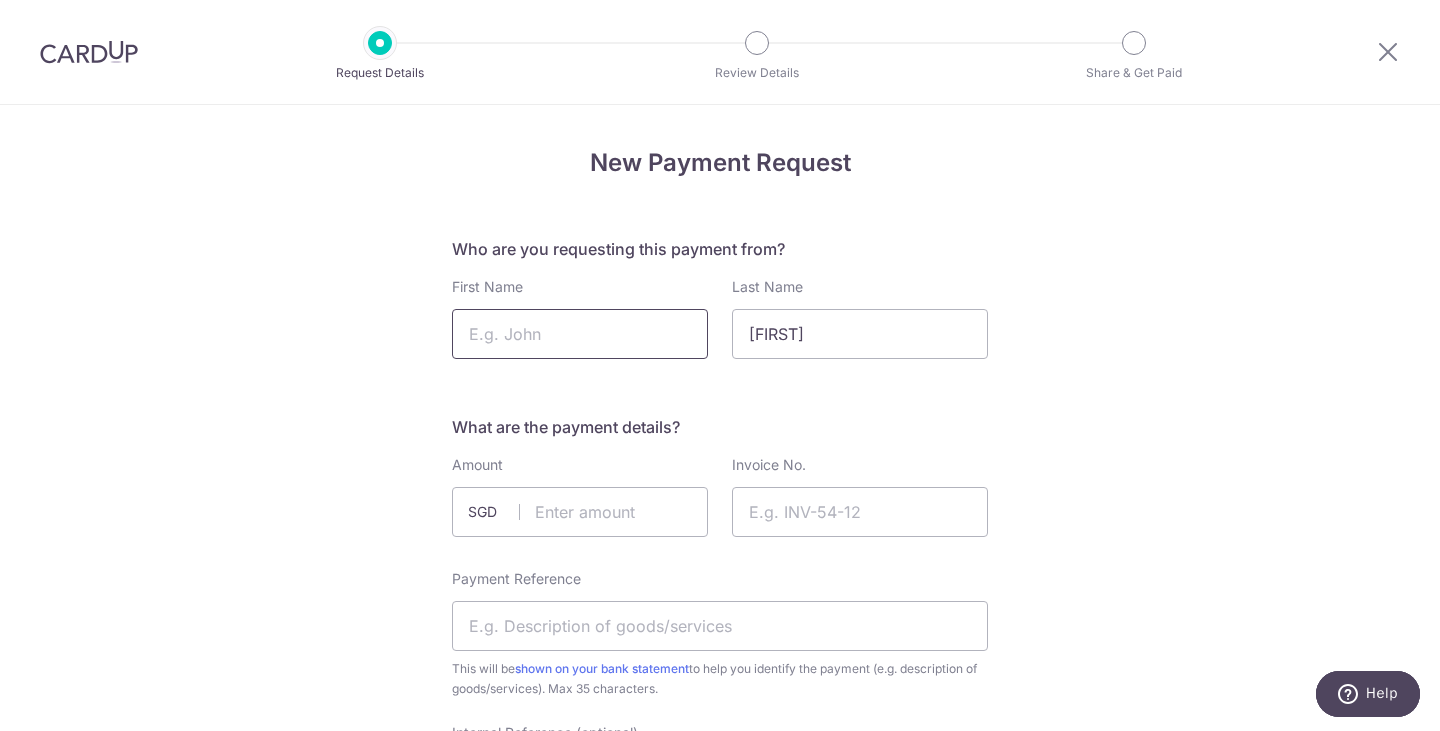 click on "First Name" at bounding box center (580, 334) 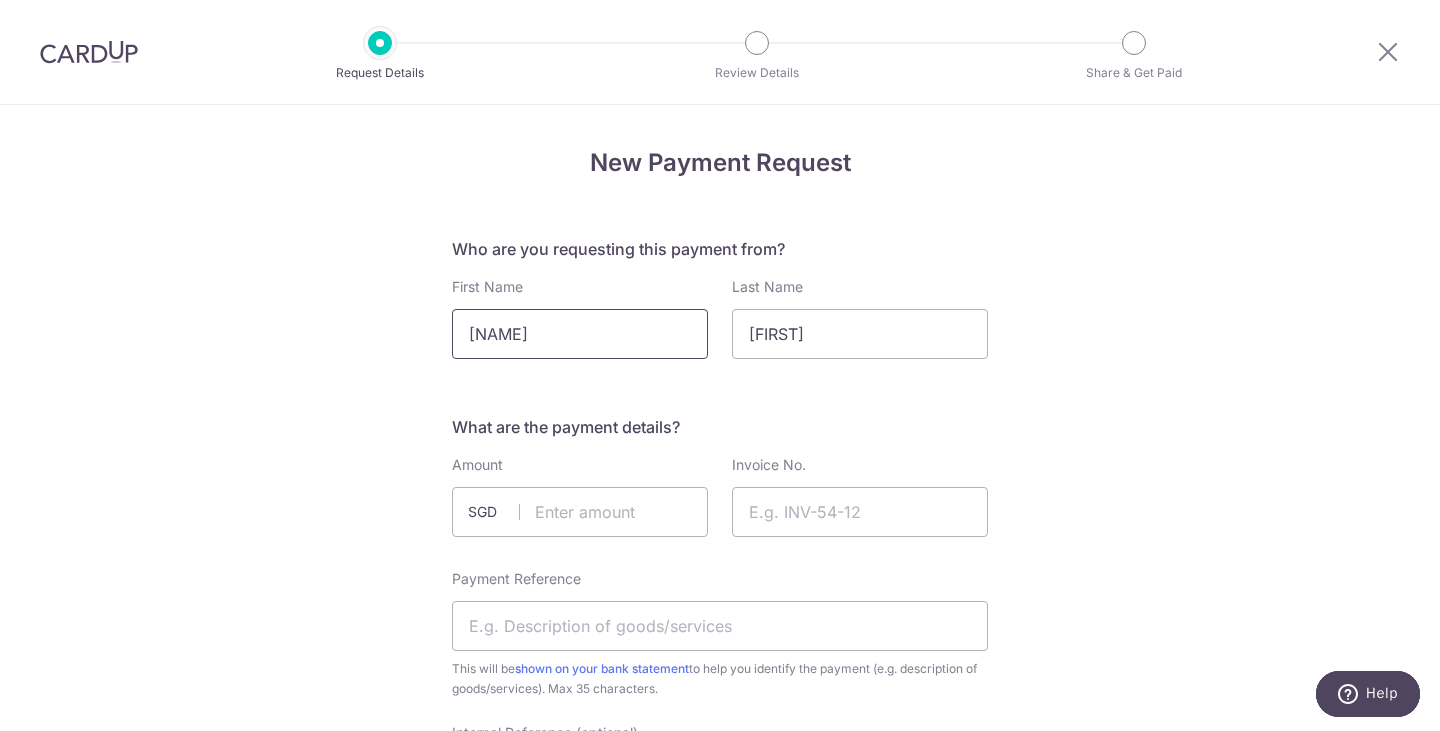 type on "[NAME]" 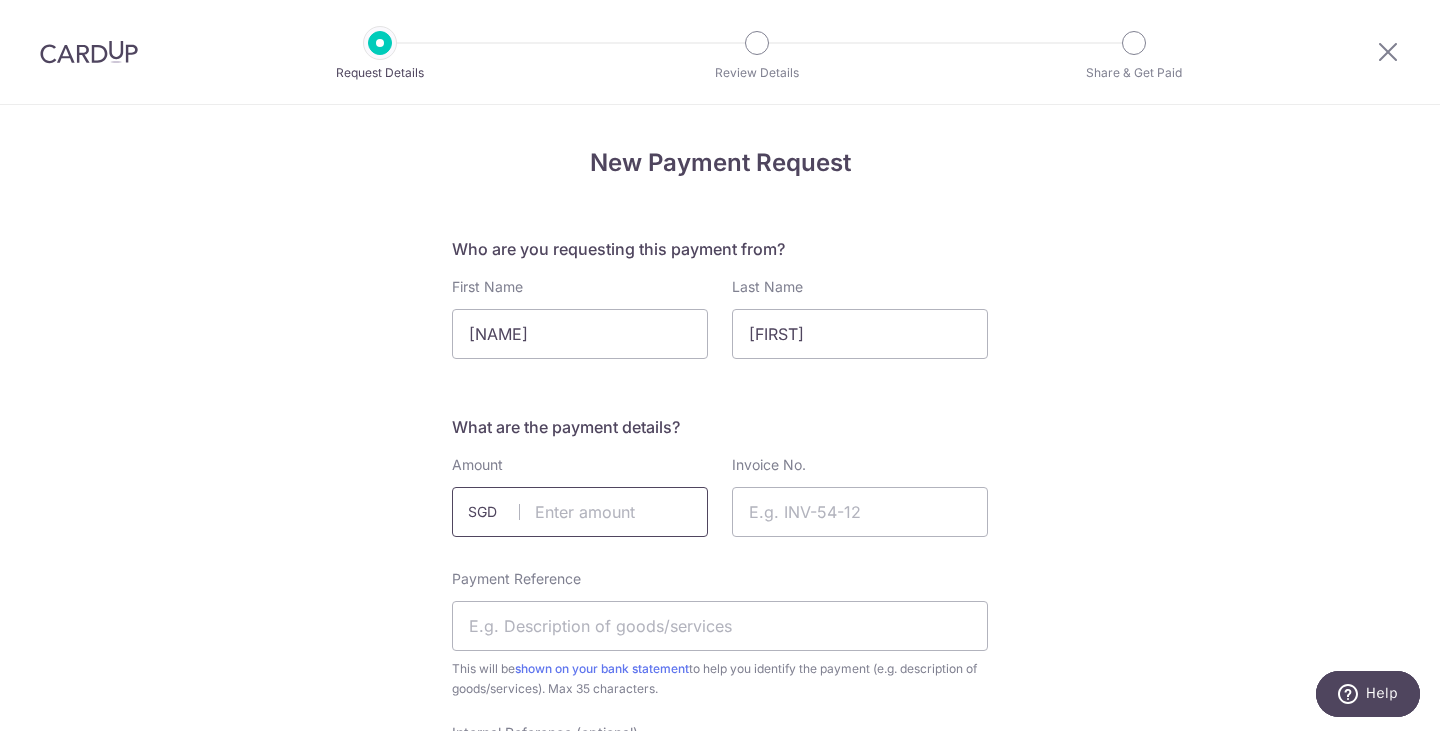 click at bounding box center (580, 512) 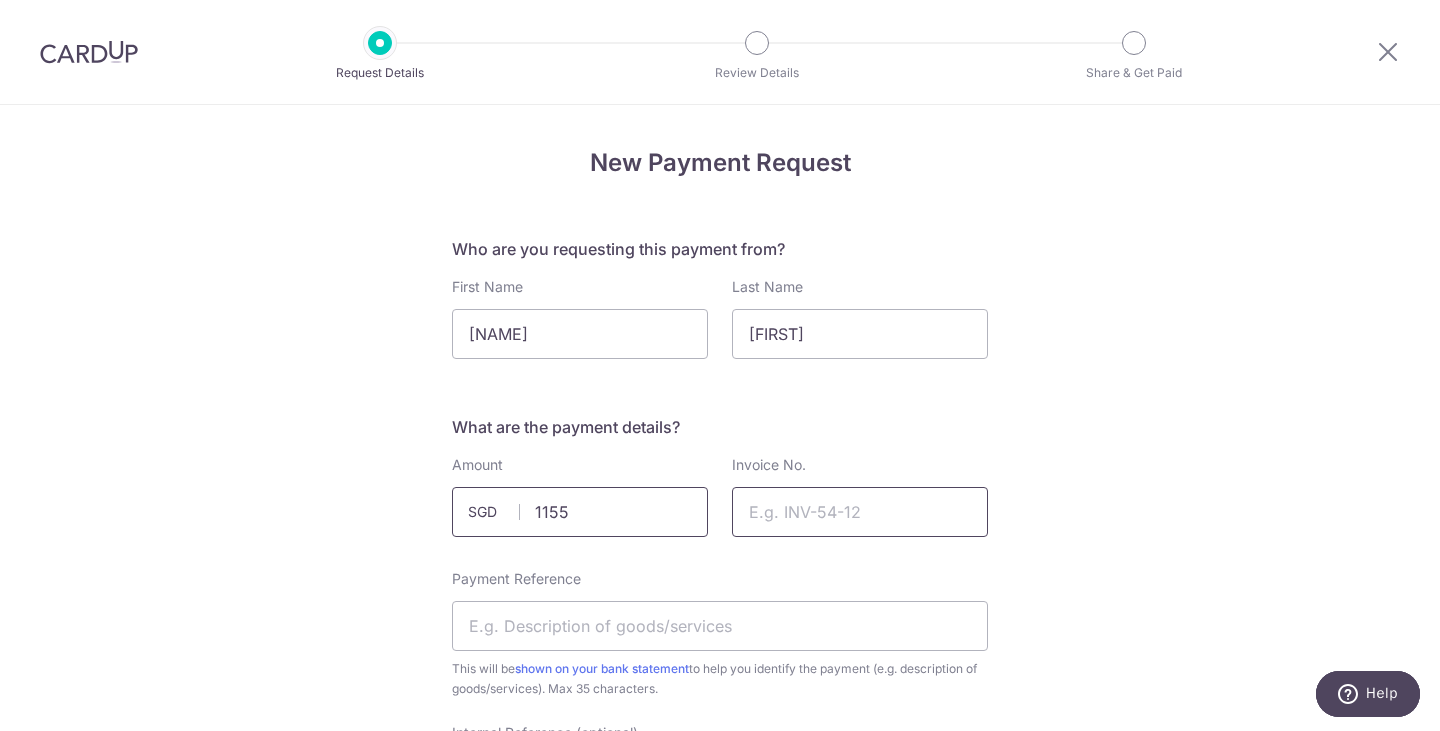 type on "1155.00" 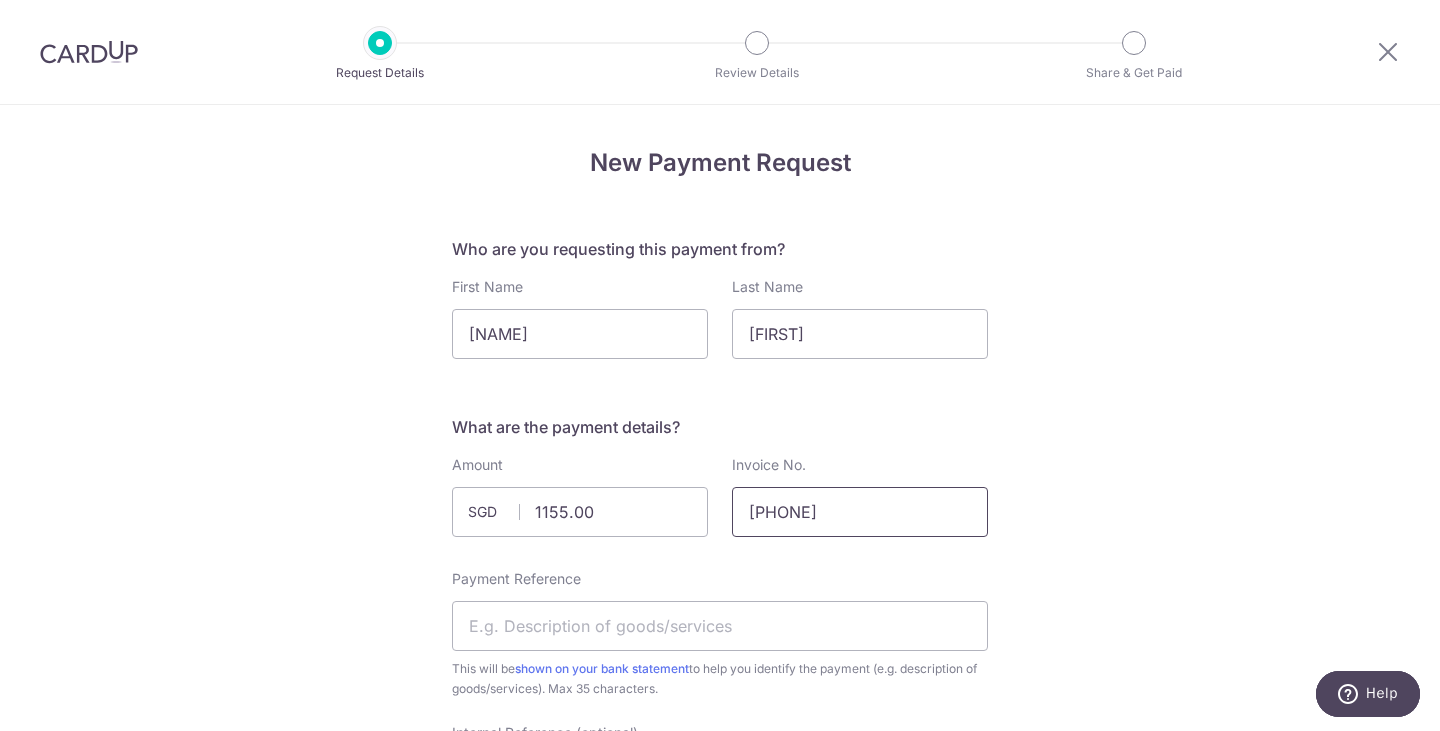 type on "[PHONE]" 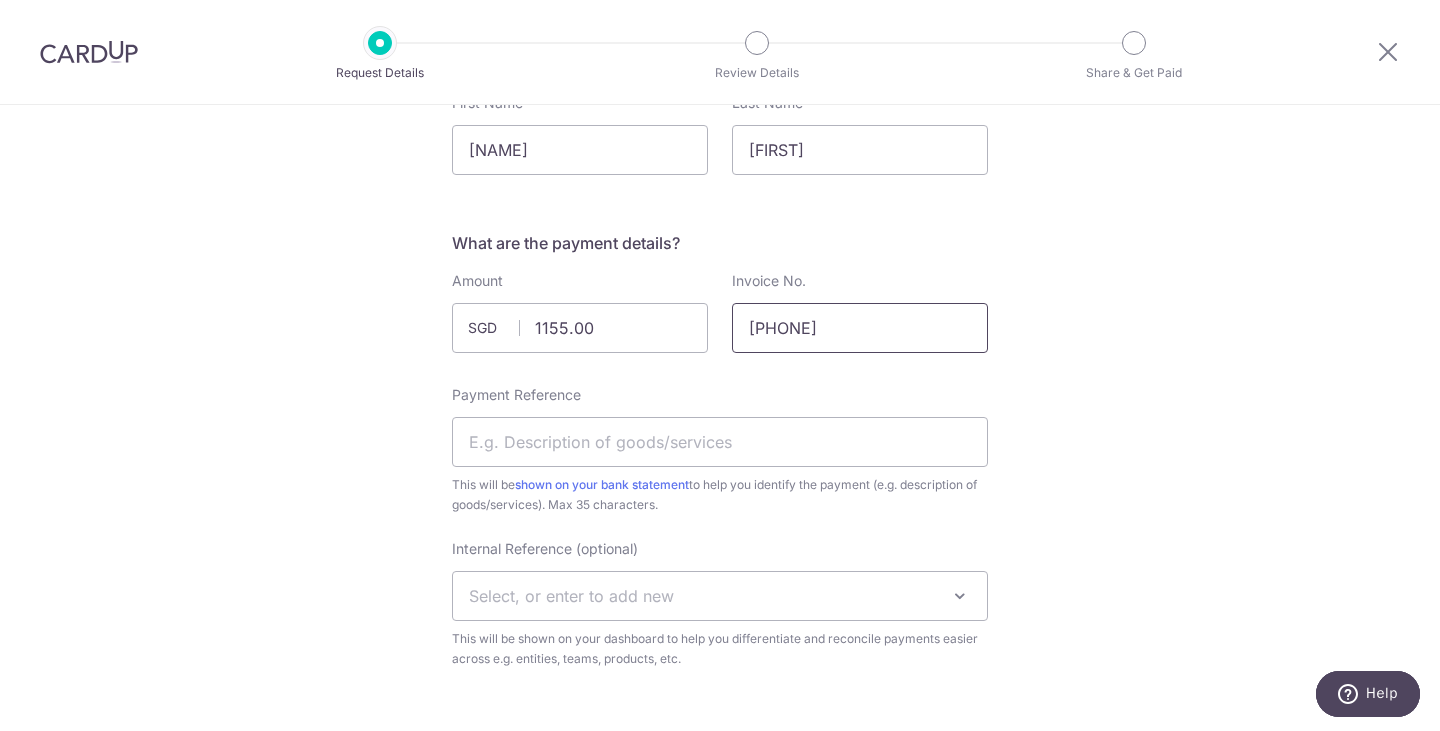 scroll, scrollTop: 200, scrollLeft: 0, axis: vertical 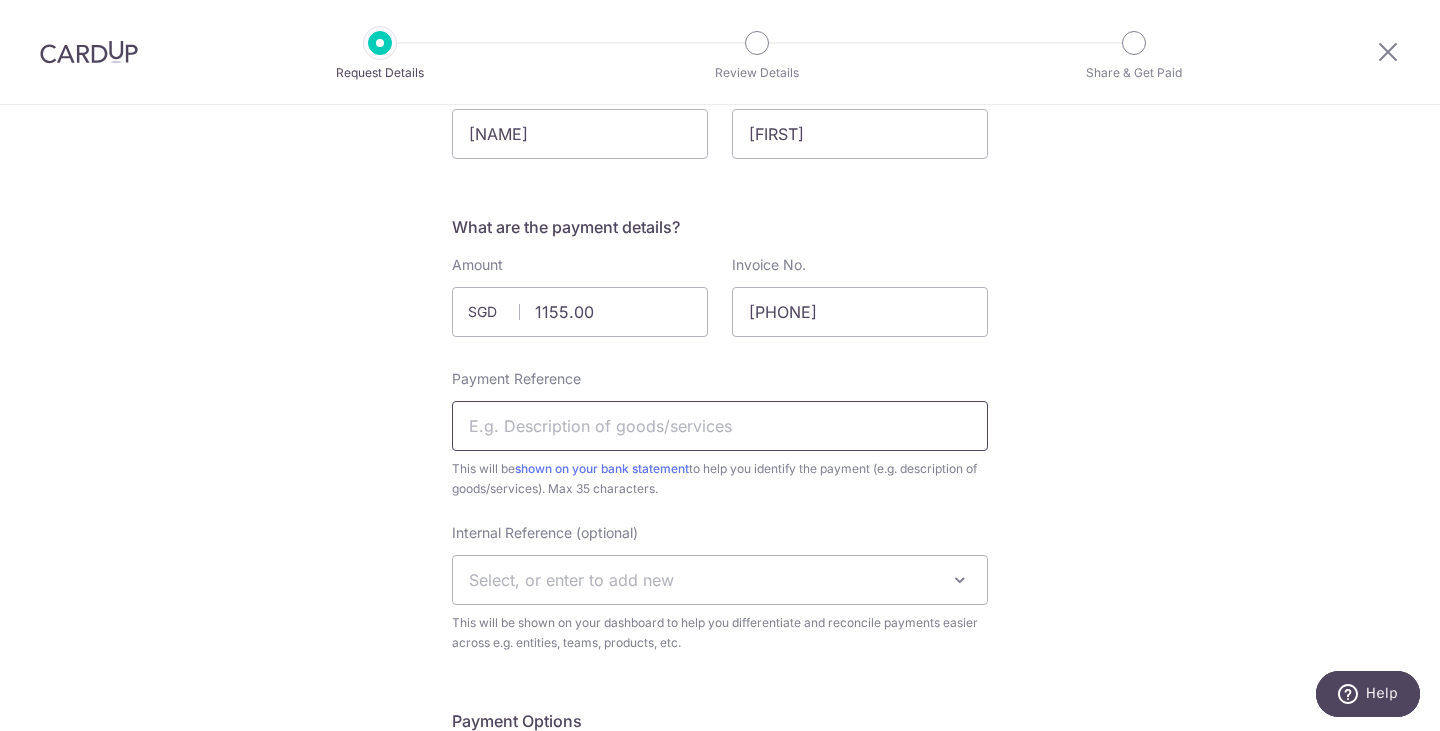 click on "Payment Reference" at bounding box center [720, 426] 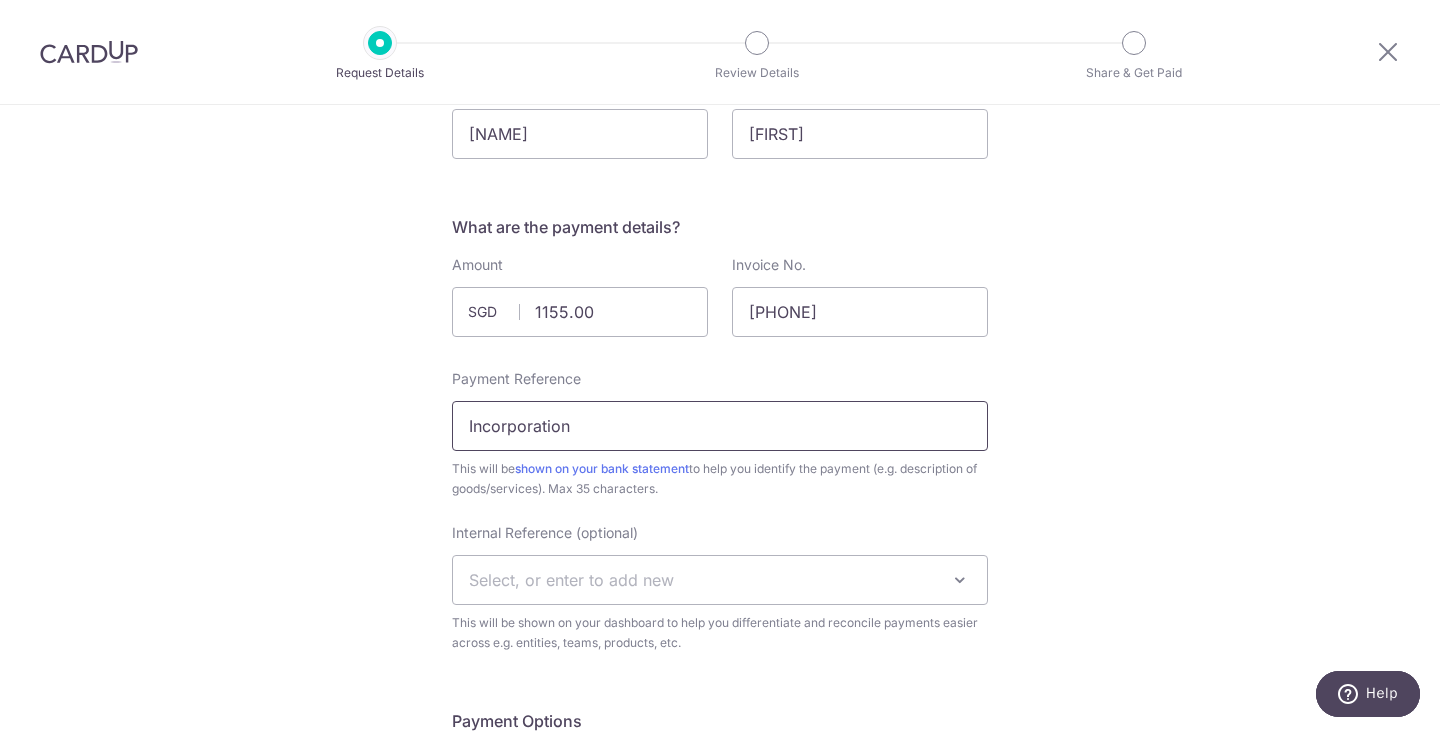 type on "Incorporation" 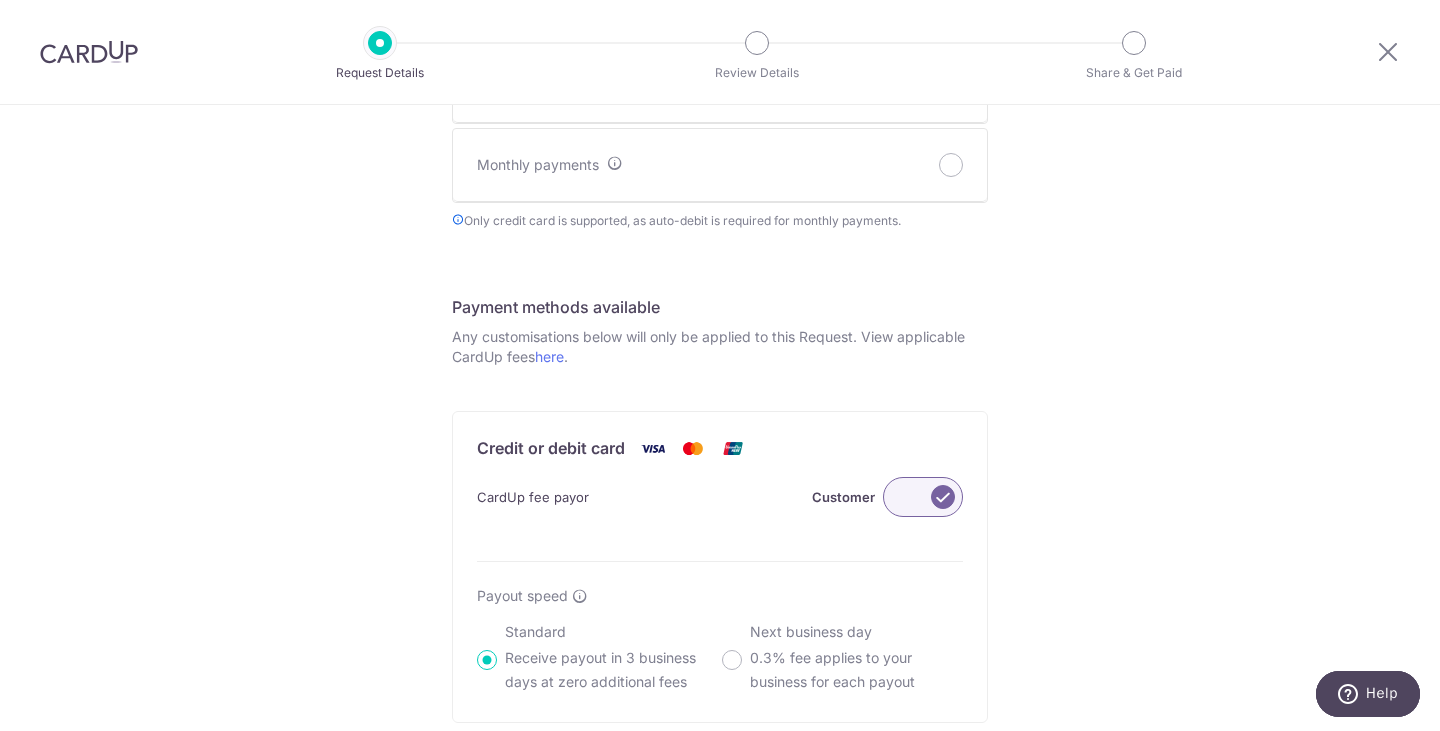 scroll, scrollTop: 1000, scrollLeft: 0, axis: vertical 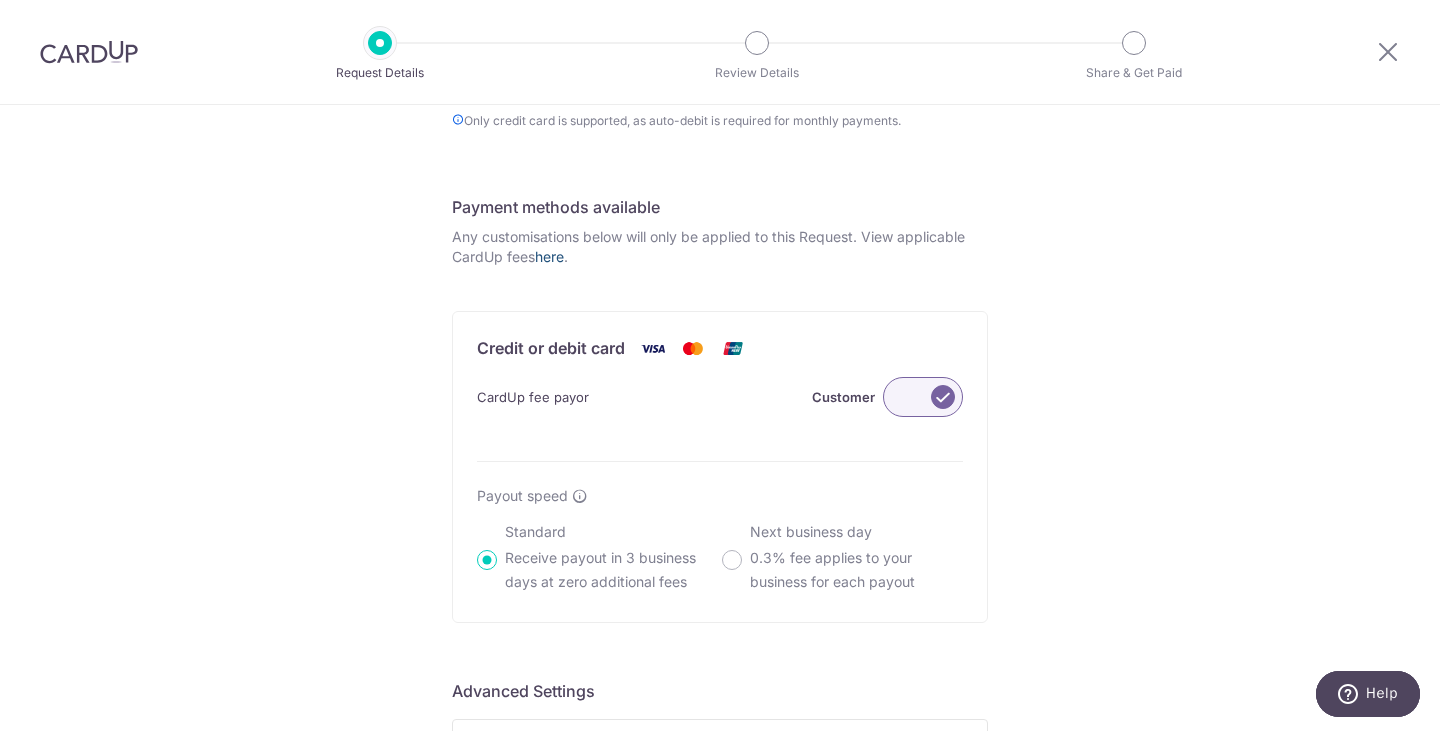 click on "here" at bounding box center [549, 256] 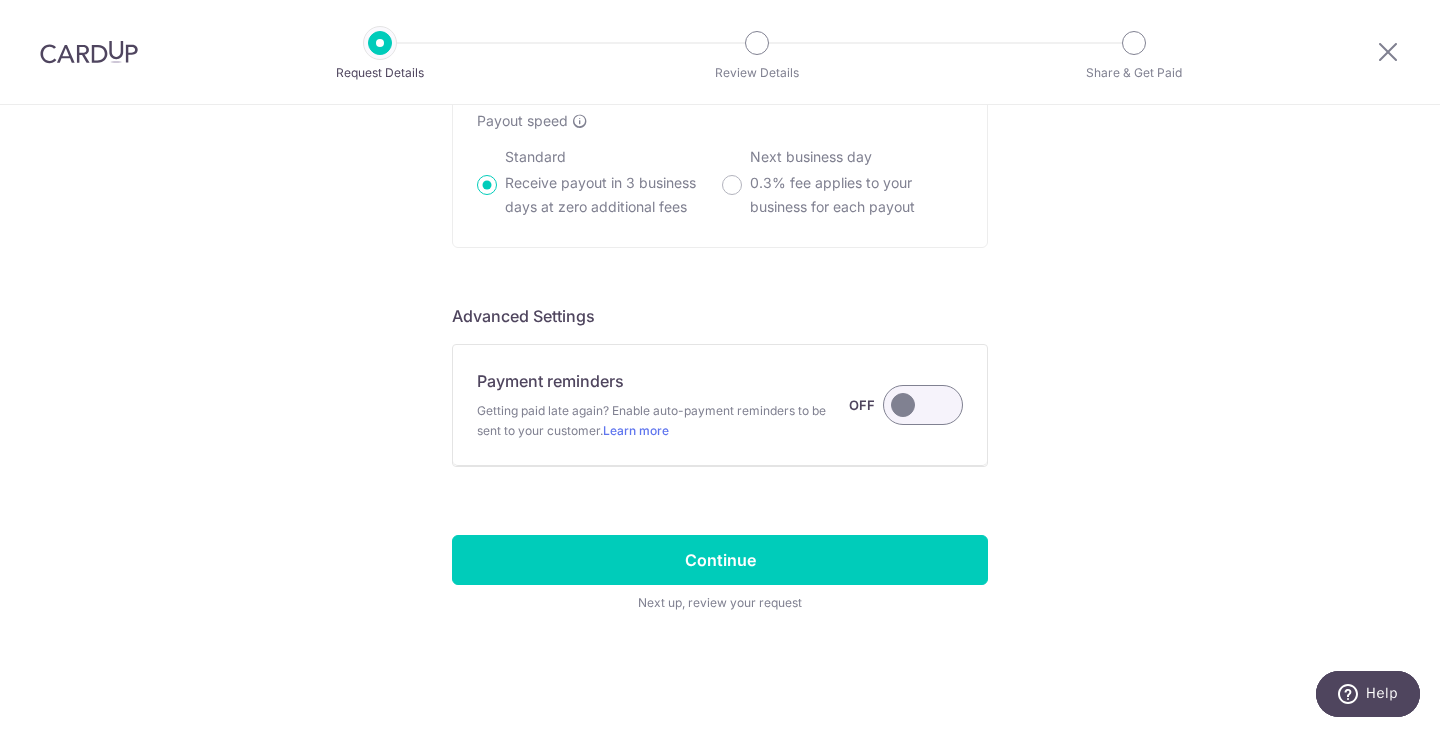 scroll, scrollTop: 875, scrollLeft: 0, axis: vertical 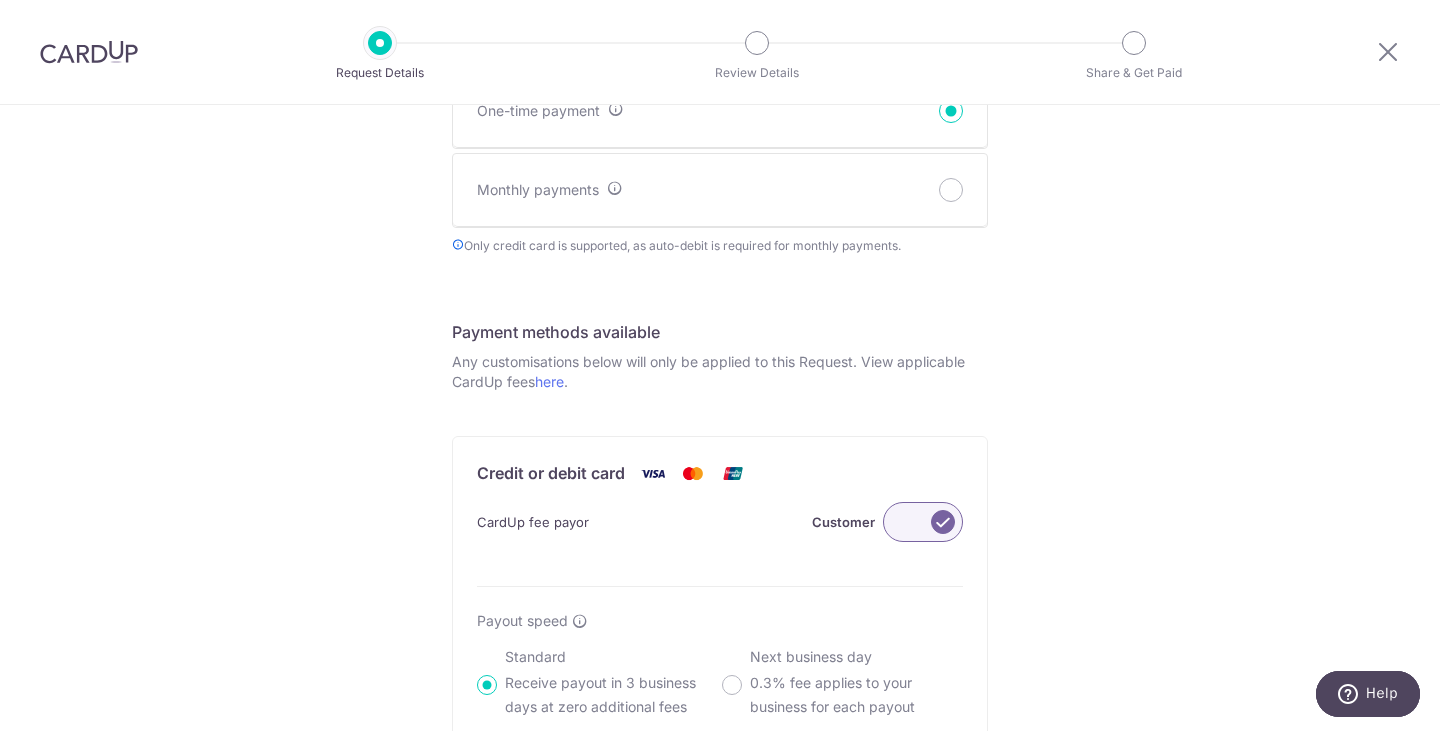click on "Any customisations below will only be applied to this Request. View applicable CardUp fees here ." at bounding box center [720, 372] 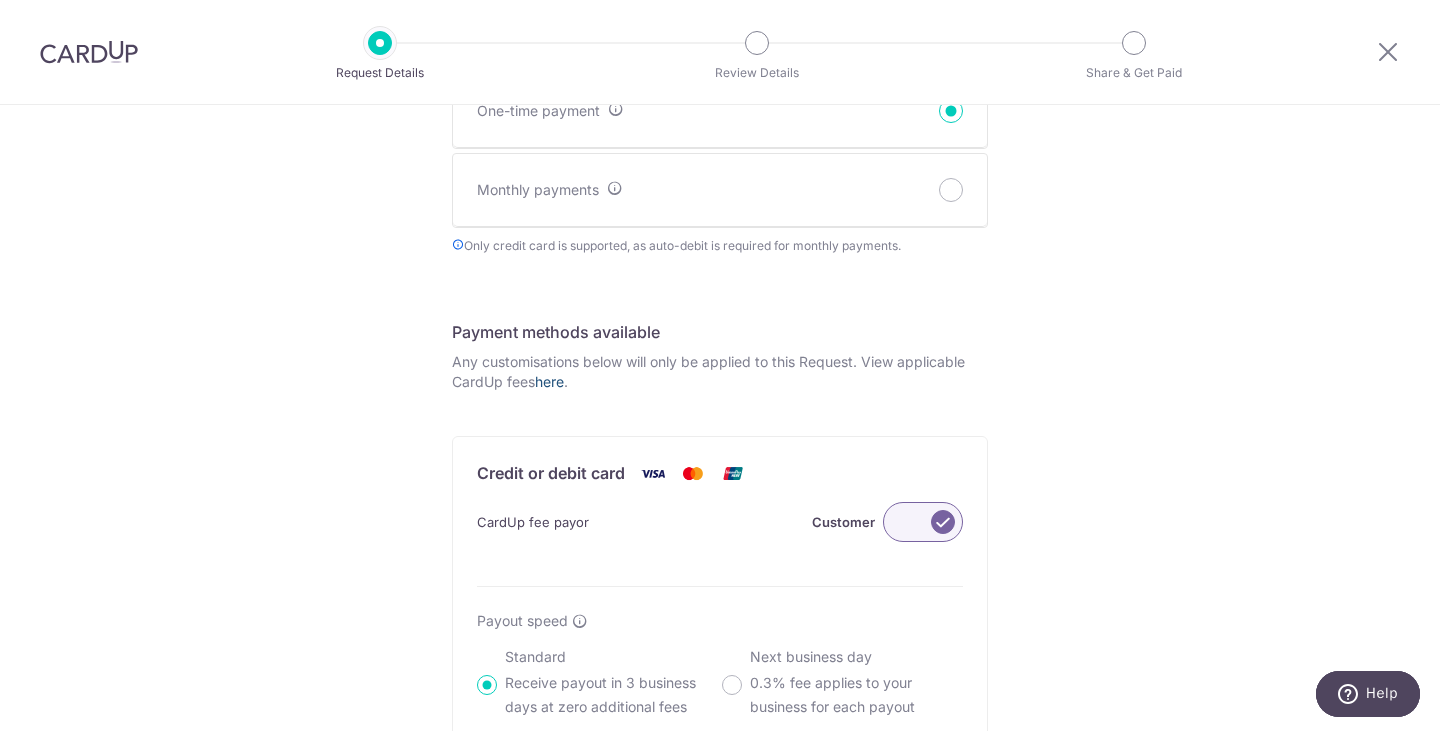 click on "here" at bounding box center (549, 381) 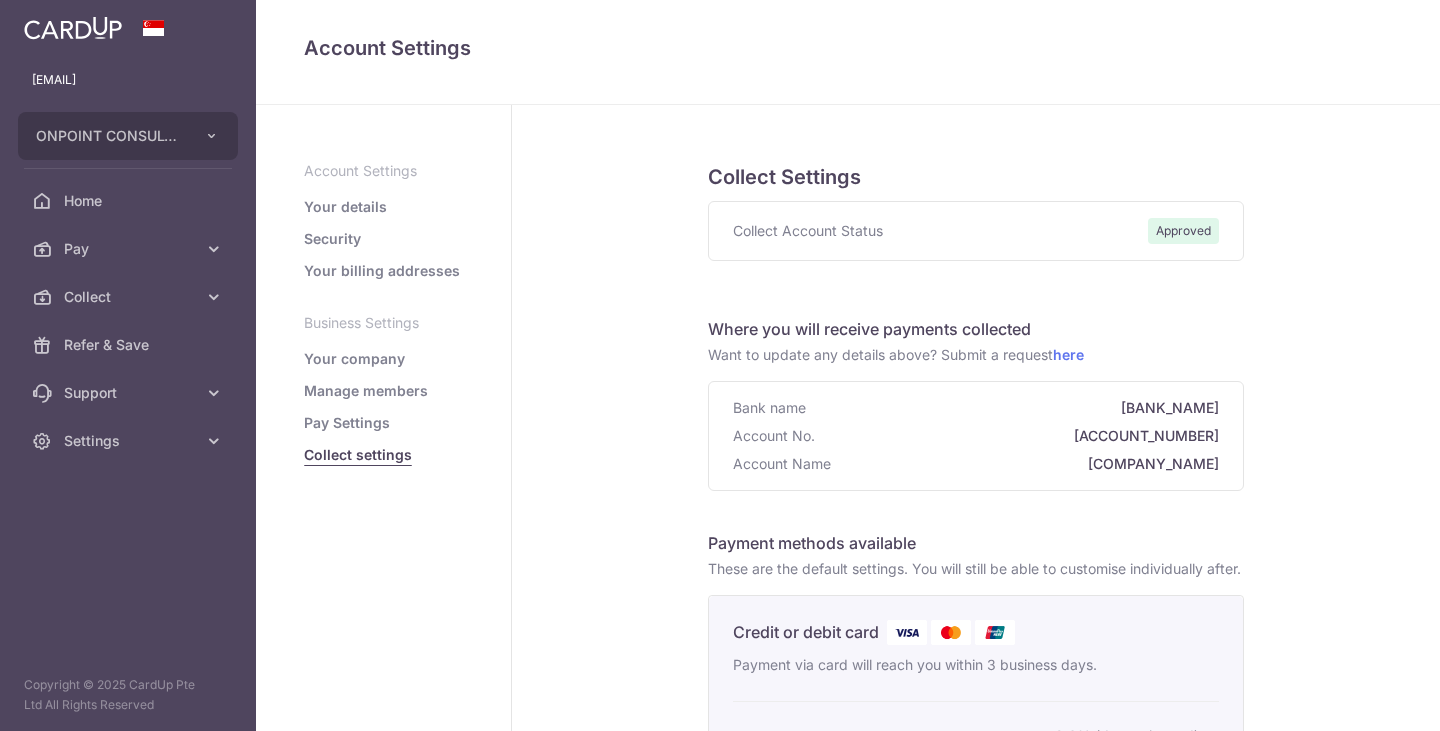 scroll, scrollTop: 0, scrollLeft: 0, axis: both 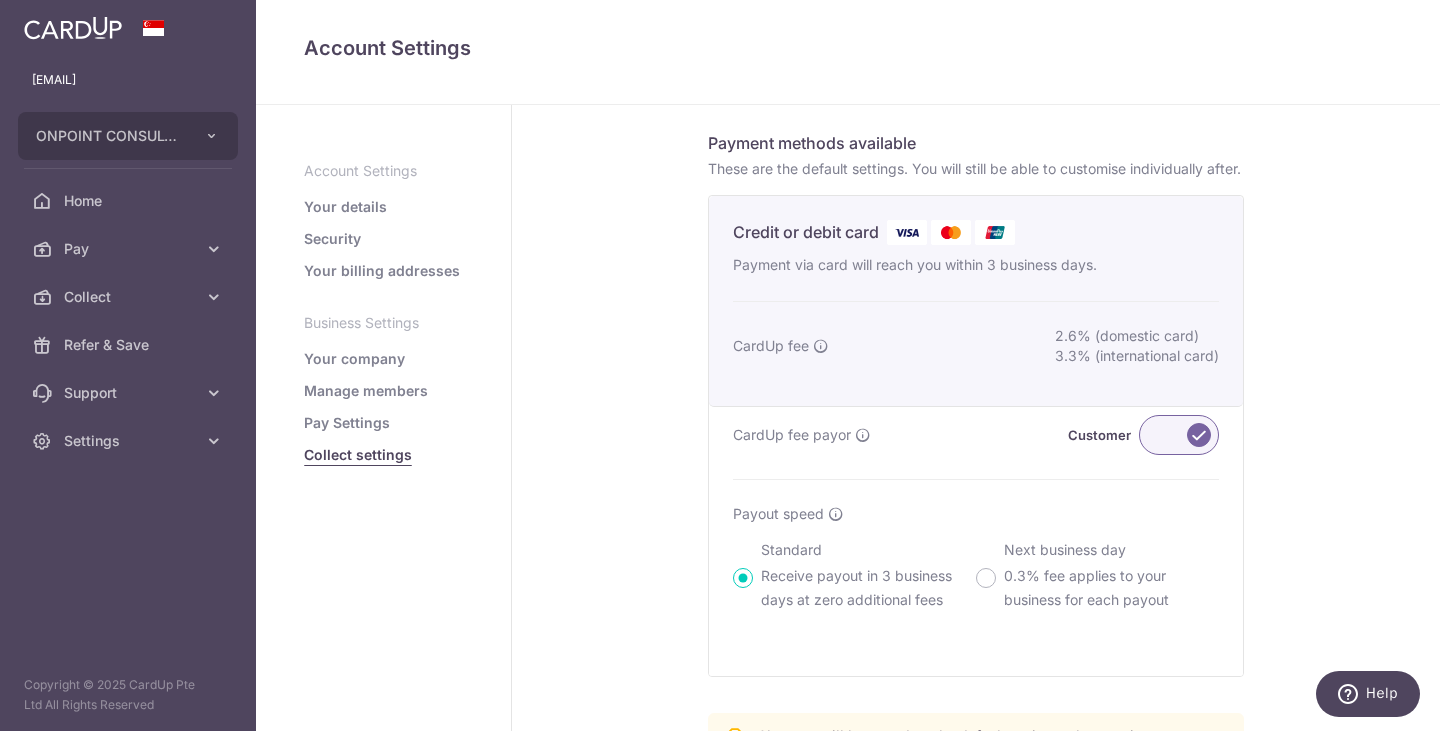 drag, startPoint x: 728, startPoint y: 384, endPoint x: 1240, endPoint y: 414, distance: 512.8782 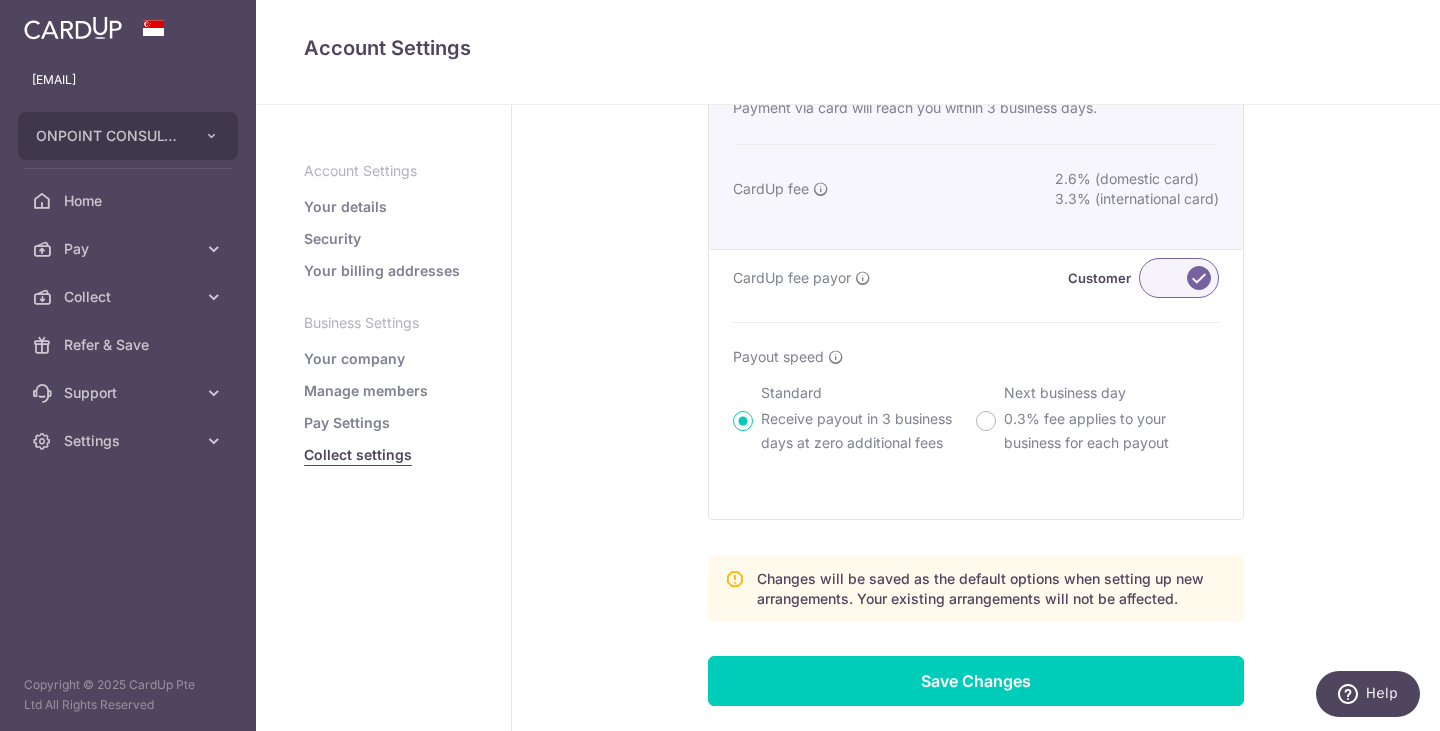 scroll, scrollTop: 476, scrollLeft: 0, axis: vertical 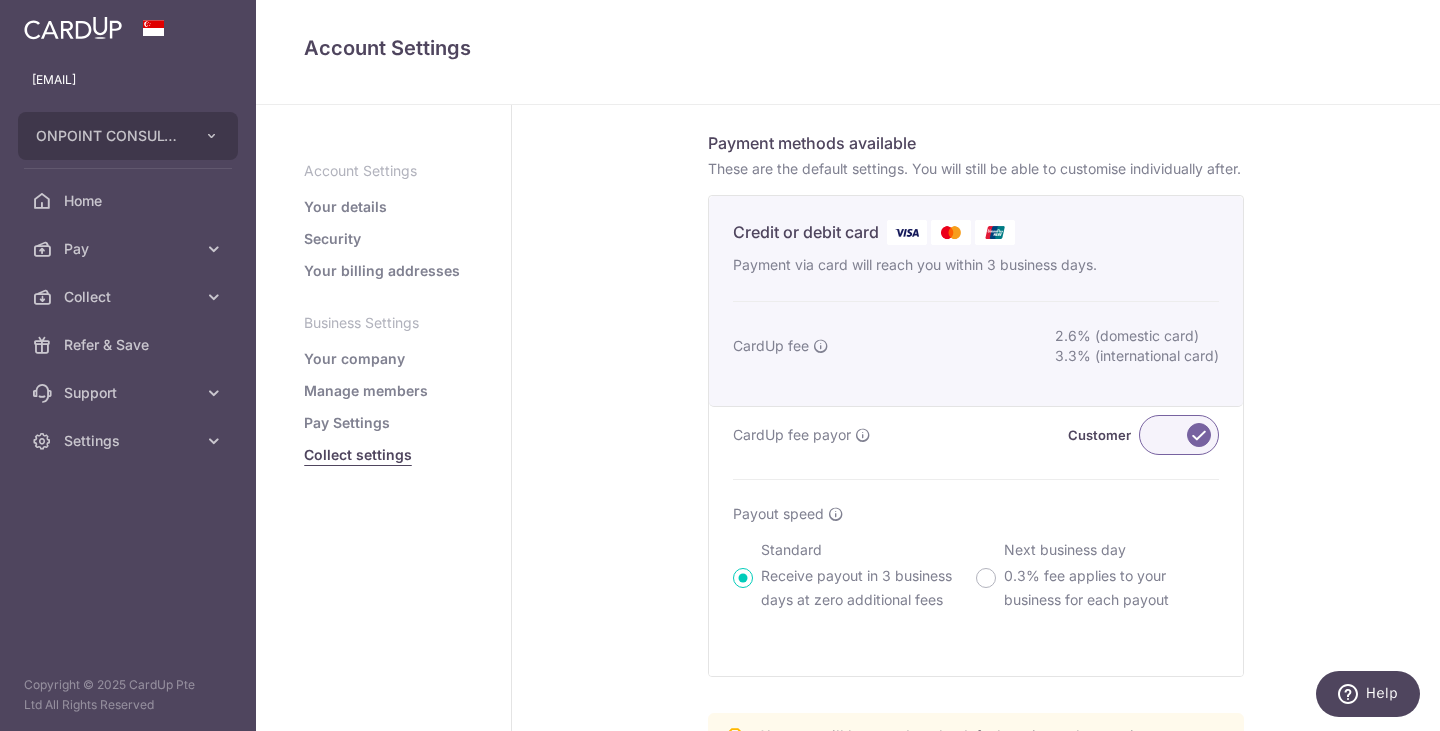 drag, startPoint x: 731, startPoint y: 361, endPoint x: 732, endPoint y: 343, distance: 18.027756 